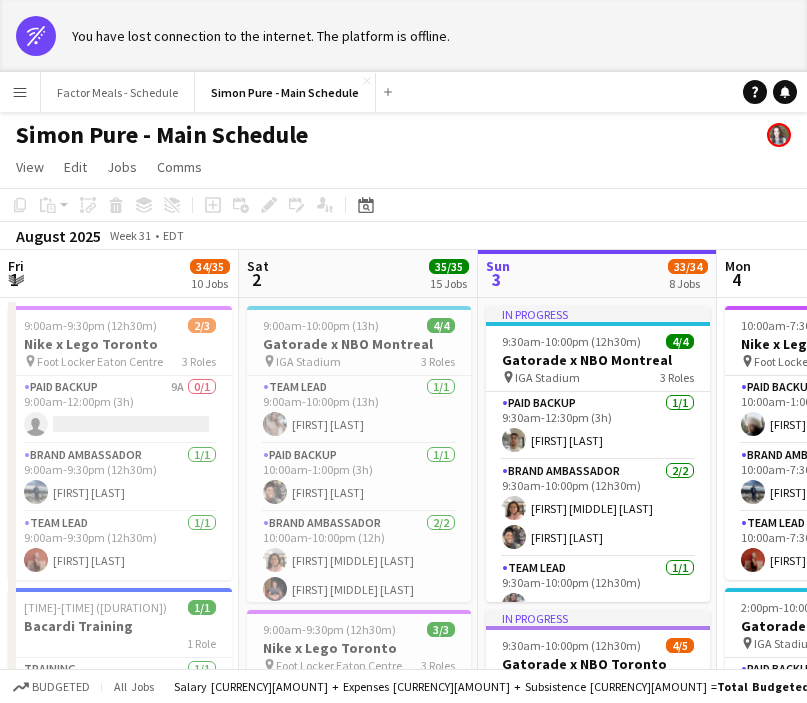 scroll, scrollTop: 0, scrollLeft: 0, axis: both 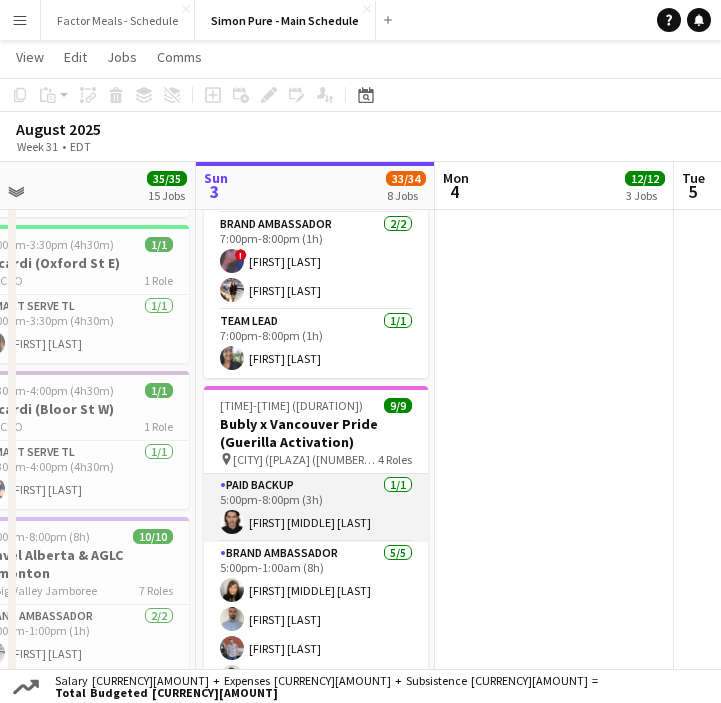 click on "Paid Backup [DAY] [TIME]-[TIME] ([DURATION])
[FIRST] [MIDDLE] [LAST]" at bounding box center (316, 508) 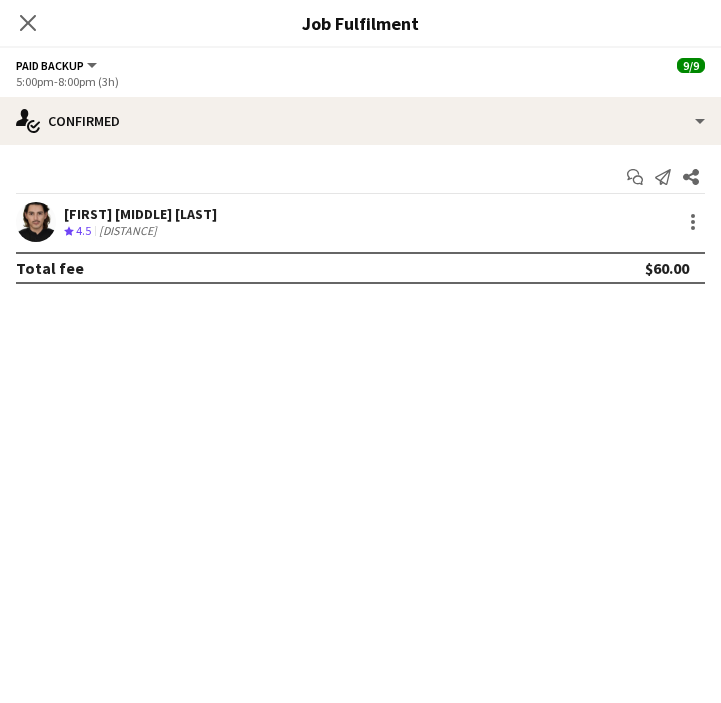 click at bounding box center (691, 222) 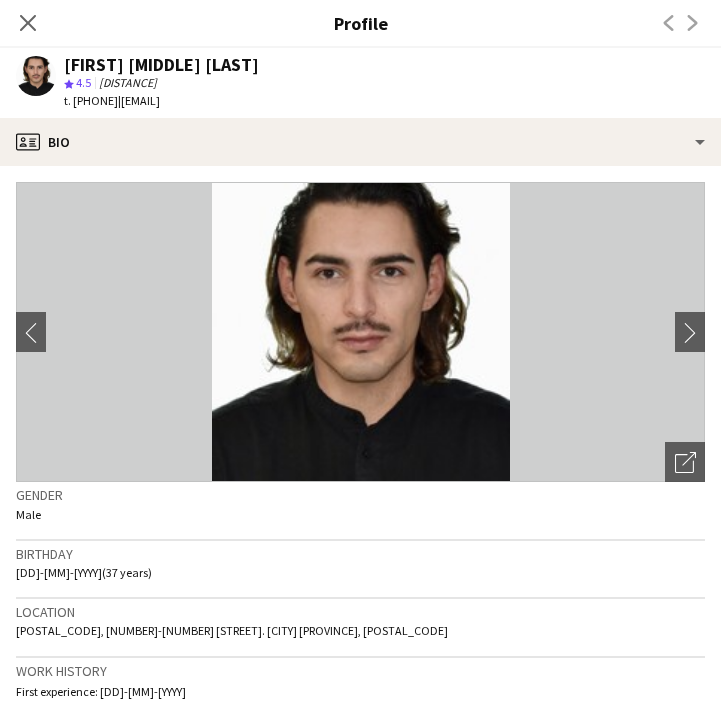 drag, startPoint x: 104, startPoint y: 101, endPoint x: 148, endPoint y: 99, distance: 44.04543 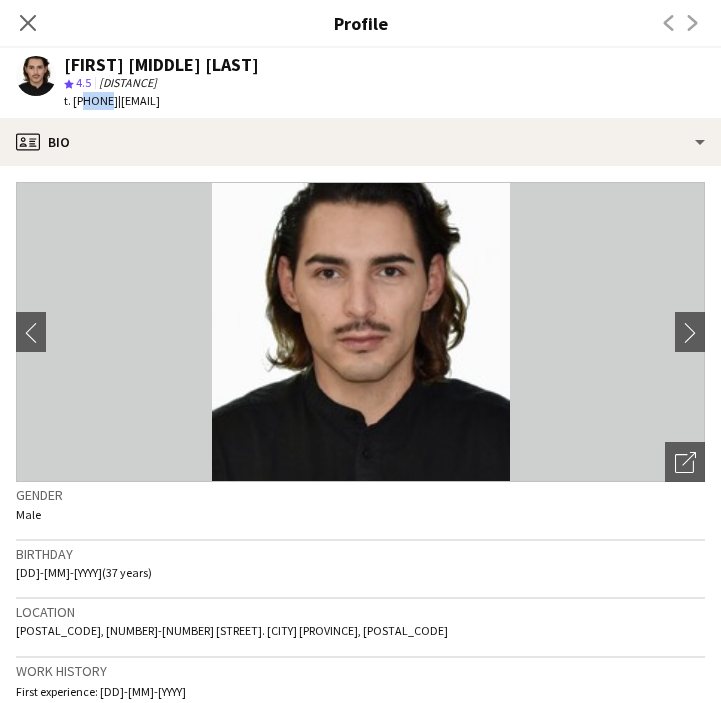 drag, startPoint x: 82, startPoint y: 101, endPoint x: 105, endPoint y: 105, distance: 23.345236 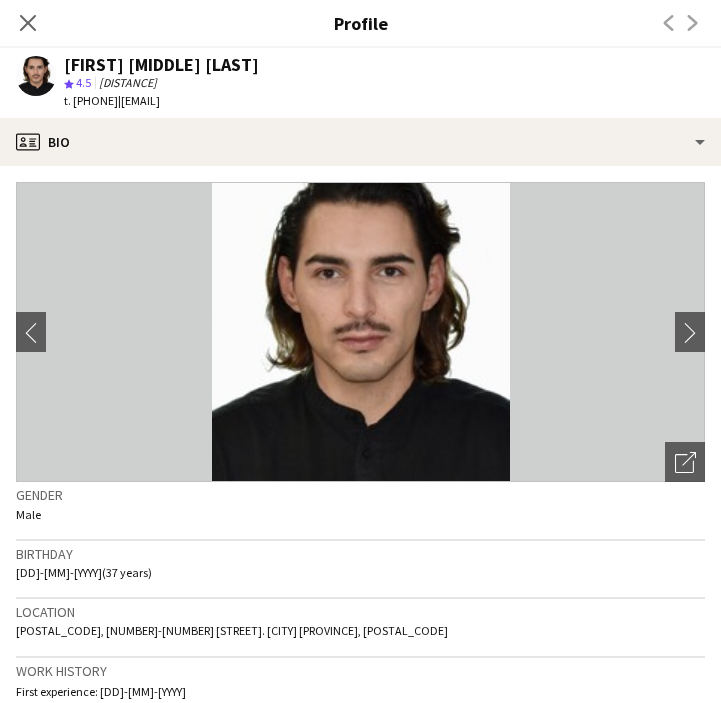 drag, startPoint x: 104, startPoint y: 103, endPoint x: 120, endPoint y: 103, distance: 16 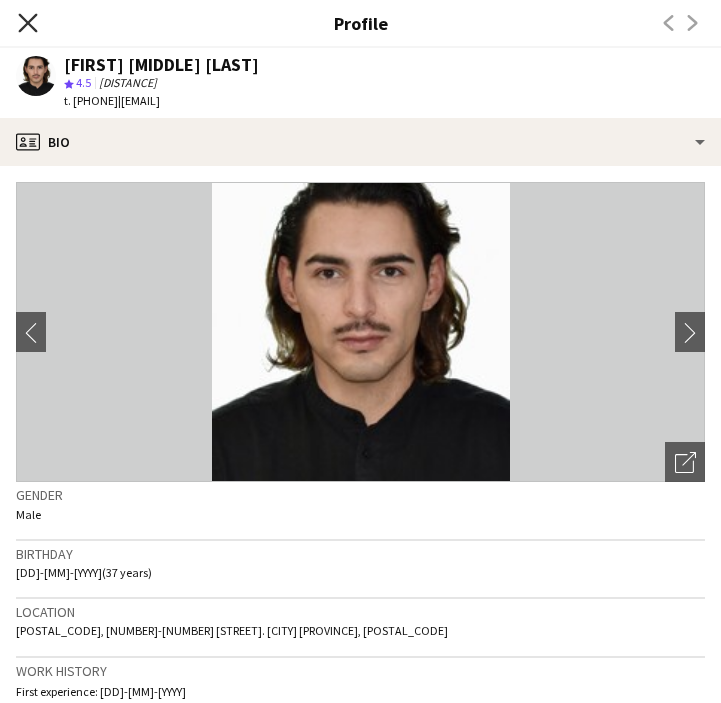 click 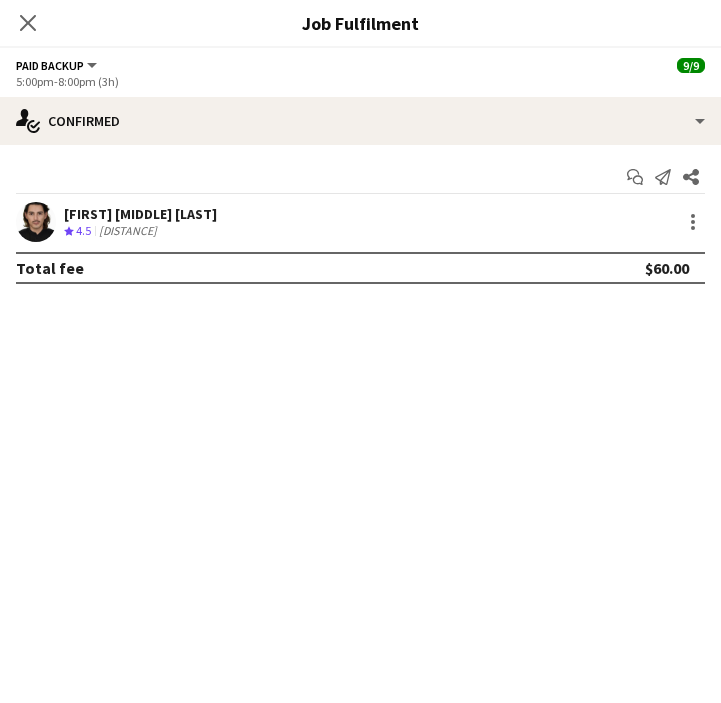 click 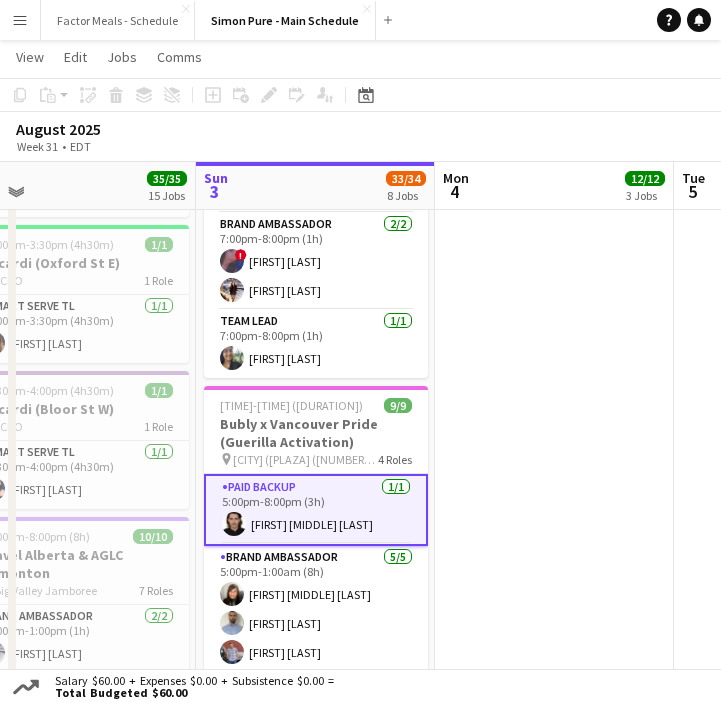 click on "[TIME]-[TIME] ([DURATION]) [NUMBER]/[NUMBER] [BRAND] x [BRAND] [CITY]
pin
Foot Locker [LOCATION] 3 Roles Paid Backup [DAY] [TIME]-[TIME] ([DURATION])
[FIRST] [LAST] Brand Ambassador [DAY] [TIME]-[TIME] ([DURATION])
[FIRST] [LAST] Team Lead [DAY] [TIME]-[TIME] ([DURATION])
[FIRST] [LAST] [TIME]-[TIME] ([DURATION]) [NUMBER]/[NUMBER] Gatorade x NBO [CITY]
pin
IGA Stadium 3 Roles Paid Backup [DAY] [TIME]-[TIME] ([DURATION])
[FIRST] [MIDDLE] [LAST] Brand Ambassador [NUMBER]/[NUMBER] [TIME]-[TIME] ([DURATION])
[FIRST] [MIDDLE] [LAST] [FIRST] [LAST] Team Lead [DAY] [TIME]-[TIME] ([DURATION])
[FIRST] [LAST] [TIME]-[TIME] ([DURATION]) [NUMBER]/[NUMBER] Gatorade x NBO [CITY]
pin
Sobey's Stadium 3 Roles Paid Backup [DAY] [TIME]-[TIME] ([DURATION])
[FIRST] [LAST] Brand Ambassador [NUMBER]/[NUMBER] [TIME]-[TIME] ([DURATION])
[FIRST] [LAST] [FIRST] [LAST] [FIRST] [LAST] [FIRST] [LAST] Team Lead [DAY] [TIME]-[TIME] ([DURATION])
[FIRST] [LAST]" at bounding box center [554, 236] 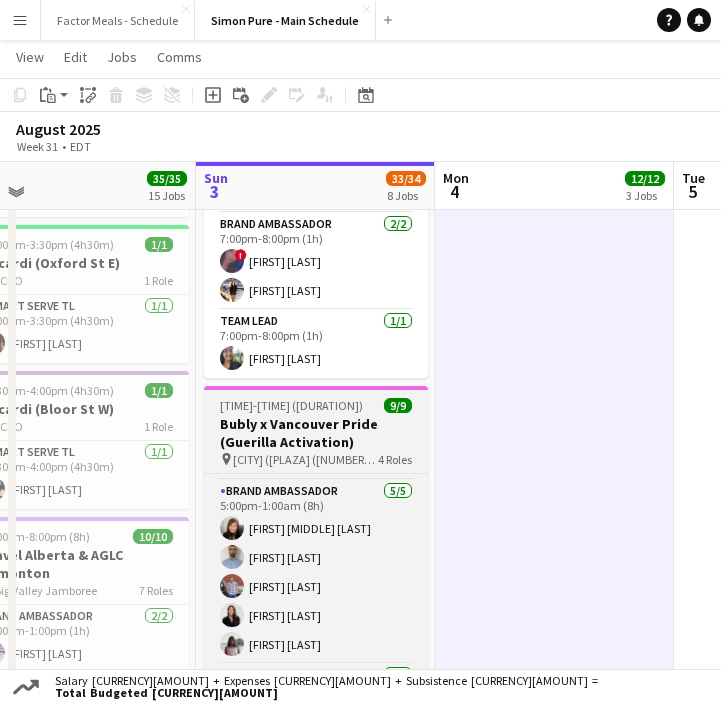 scroll, scrollTop: 65, scrollLeft: 0, axis: vertical 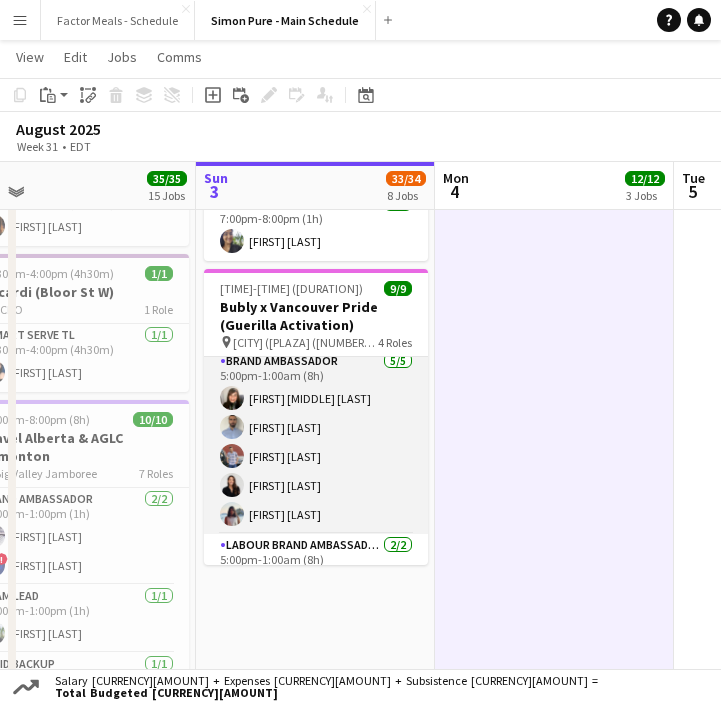 click on "Brand Ambassador [RATING]/[RATING] [TIME]-[TIME] ([DURATION])
[FIRST] [MIDDLE] [LAST] [FIRST] [LAST] [FIRST] [LAST] [FIRST] [LAST] [FIRST] [LAST]" at bounding box center [316, 442] 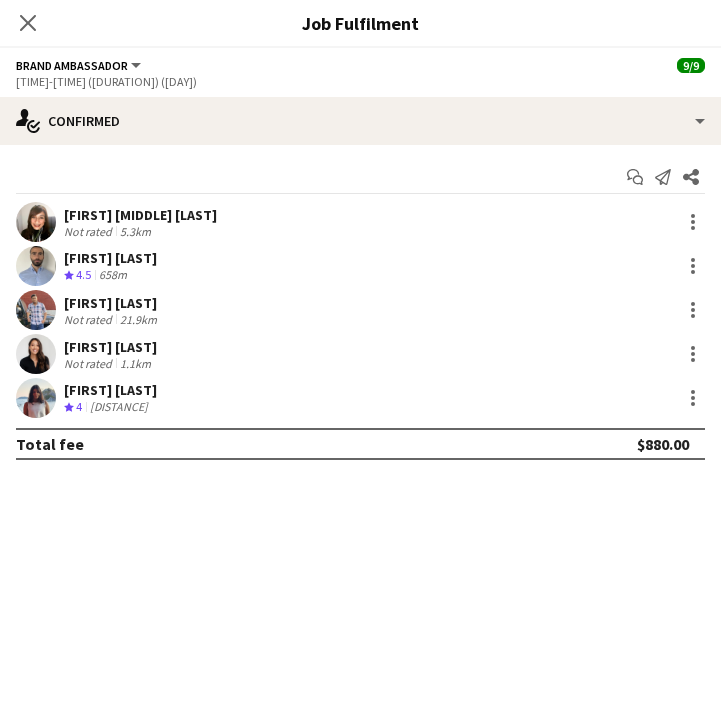 scroll, scrollTop: 77, scrollLeft: 0, axis: vertical 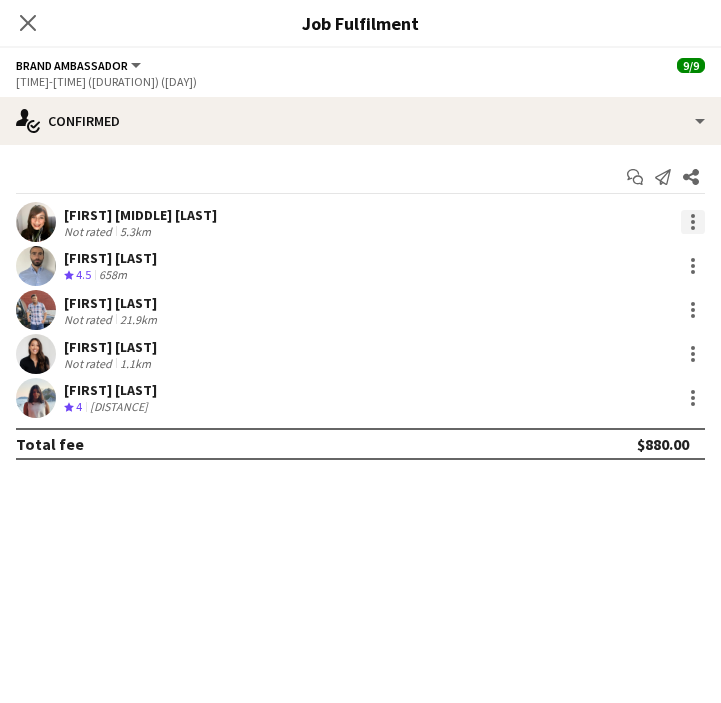 click at bounding box center (693, 222) 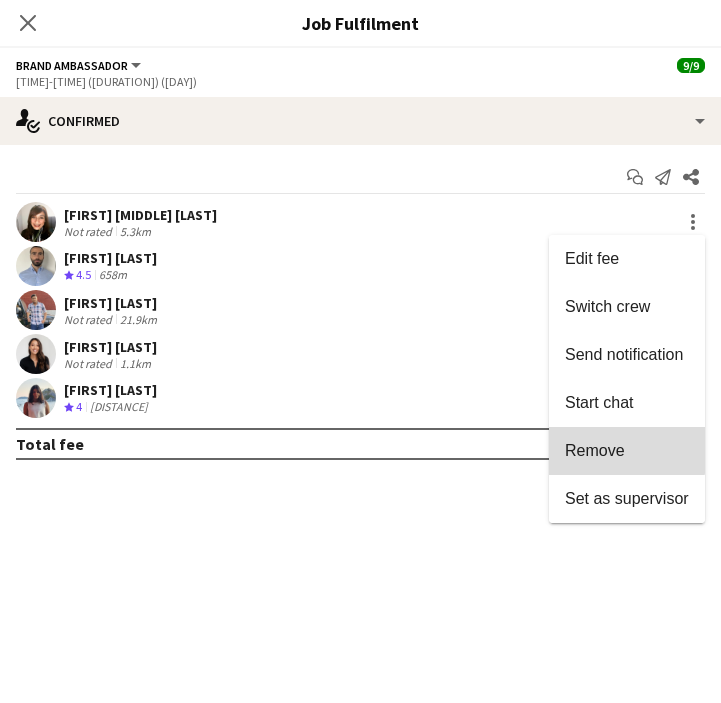 click on "Remove" at bounding box center [595, 450] 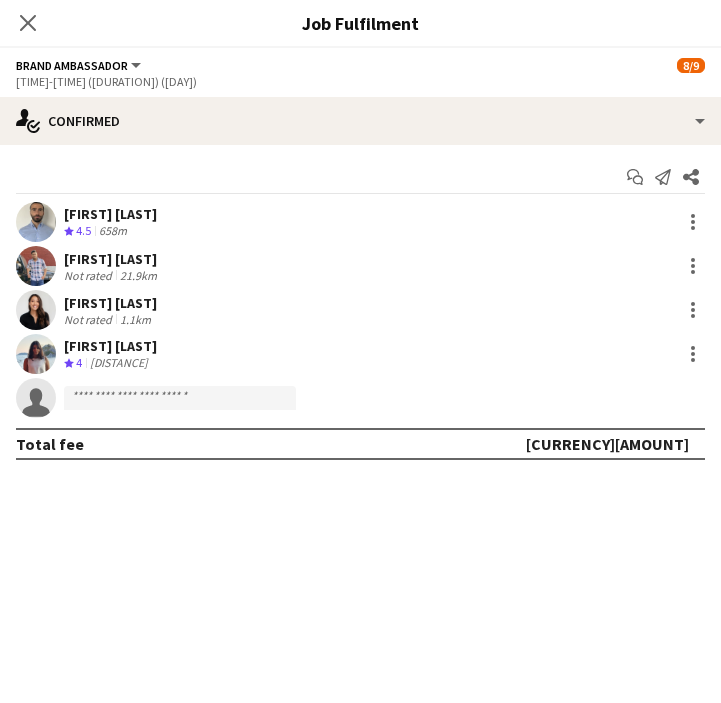 click on "check
Confirmed
Start chat
Send notification
Share
Will Vitale
Crew rating
4.5 [DISTANCE] [FIRST] [LAST] Not rated [DISTANCE] [FIRST] [LAST] Not rated [DISTANCE]
Crew rating
4 [DISTANCE]
single-neutral-actions
Total fee [CURRENCY][AMOUNT]" 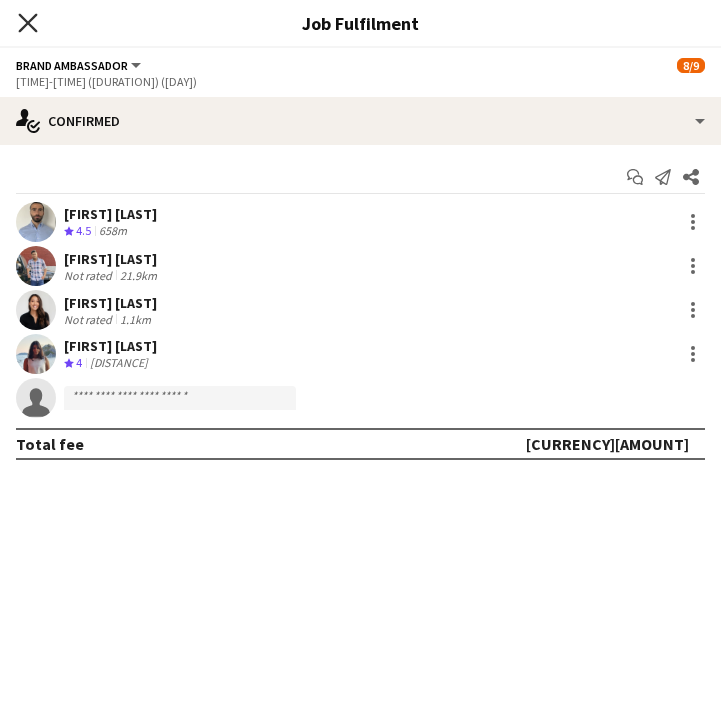 click on "Close pop-in" 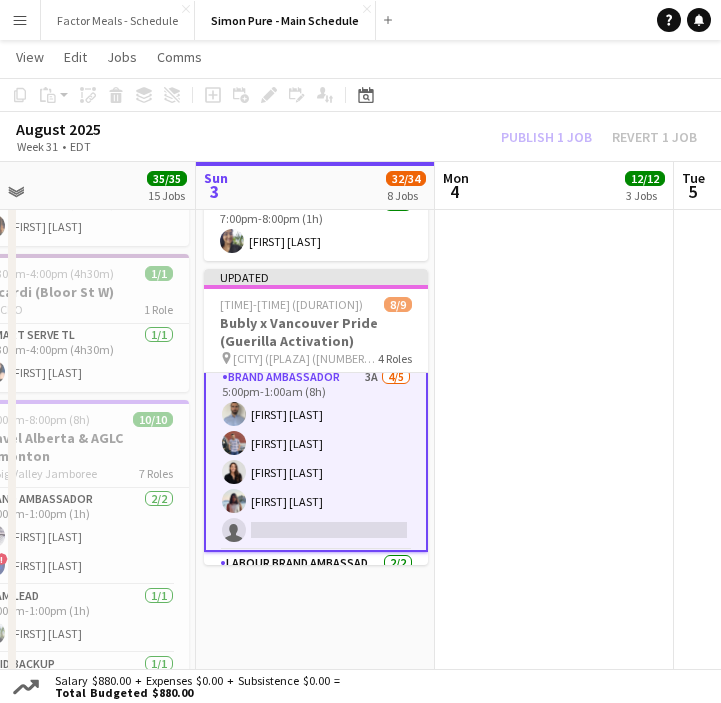 click on "[TIME]-[TIME] ([DURATION]) [NUMBER]/[NUMBER] [BRAND] x [BRAND] [CITY]
pin
Foot Locker [LOCATION] 3 Roles Paid Backup [DAY] [TIME]-[TIME] ([DURATION])
[FIRST] [LAST] Brand Ambassador [DAY] [TIME]-[TIME] ([DURATION])
[FIRST] [LAST] Team Lead [DAY] [TIME]-[TIME] ([DURATION])
[FIRST] [LAST] [TIME]-[TIME] ([DURATION]) [NUMBER]/[NUMBER] Gatorade x NBO [CITY]
pin
IGA Stadium 3 Roles Paid Backup [DAY] [TIME]-[TIME] ([DURATION])
[FIRST] [MIDDLE] [LAST] Brand Ambassador [NUMBER]/[NUMBER] [TIME]-[TIME] ([DURATION])
[FIRST] [MIDDLE] [LAST] [FIRST] [LAST] Team Lead [DAY] [TIME]-[TIME] ([DURATION])
[FIRST] [LAST] [TIME]-[TIME] ([DURATION]) [NUMBER]/[NUMBER] Gatorade x NBO [CITY]
pin
Sobey's Stadium 3 Roles Paid Backup [DAY] [TIME]-[TIME] ([DURATION])
[FIRST] [LAST] Brand Ambassador [NUMBER]/[NUMBER] [TIME]-[TIME] ([DURATION])
[FIRST] [LAST] [FIRST] [LAST] [FIRST] [LAST] [FIRST] [LAST] Team Lead [DAY] [TIME]-[TIME] ([DURATION])
[FIRST] [LAST]" at bounding box center [554, 119] 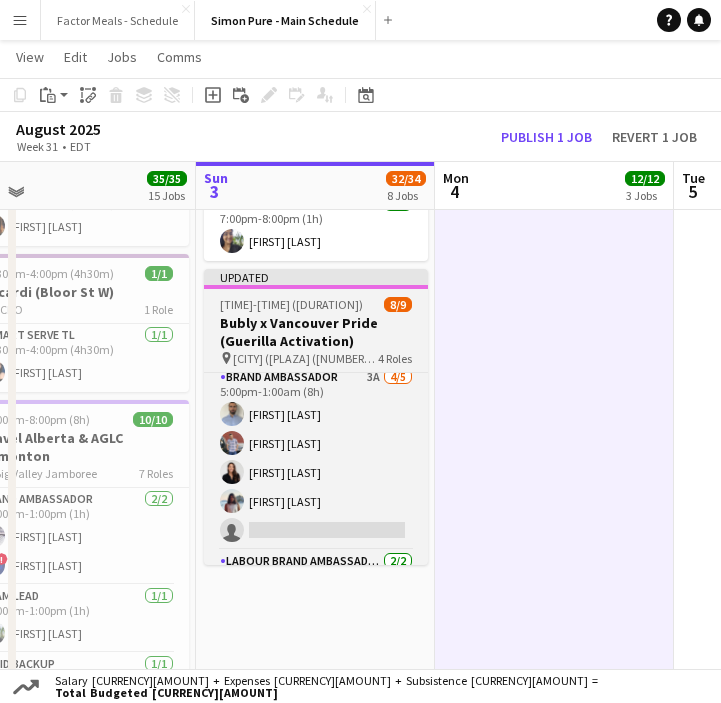 click at bounding box center [316, 287] 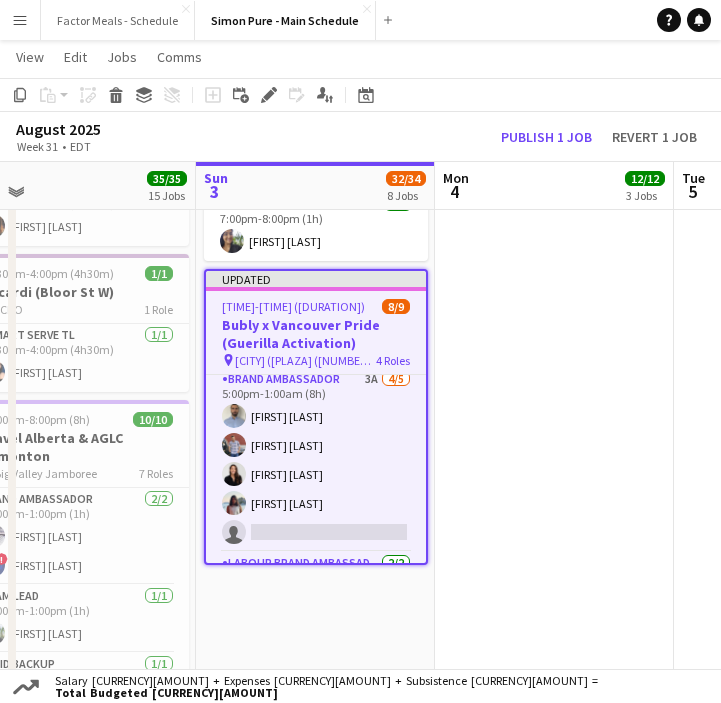 scroll, scrollTop: 81, scrollLeft: 0, axis: vertical 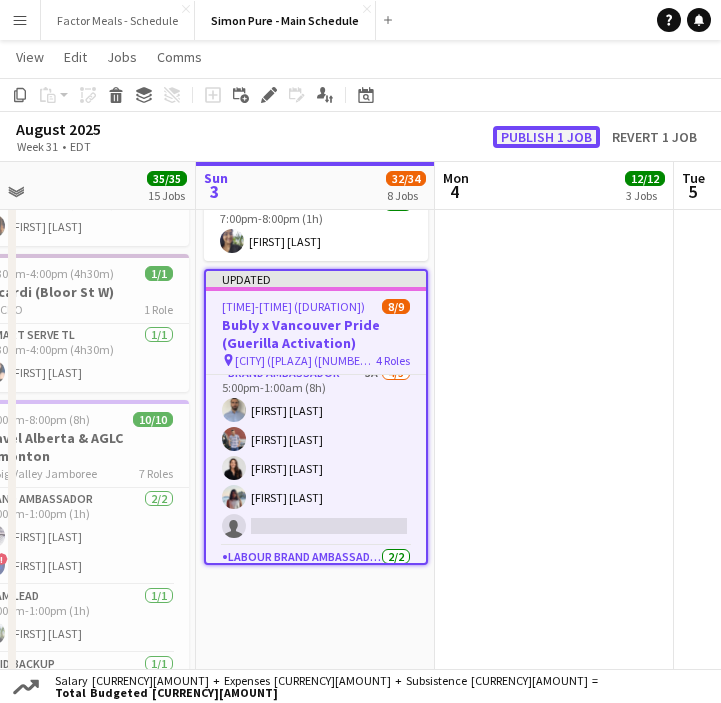 click on "Publish 1 job" 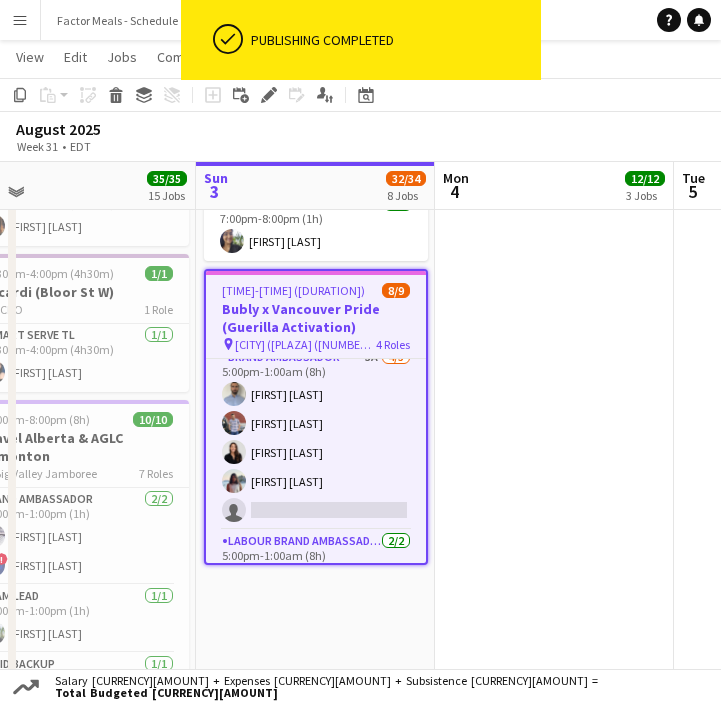 click on "[TIME]-[TIME] ([DURATION]) [NUMBER]/[NUMBER] [BRAND] x [BRAND] [CITY]
pin
Foot Locker [LOCATION] 3 Roles Paid Backup [DAY] [TIME]-[TIME] ([DURATION])
[FIRST] [LAST] Brand Ambassador [DAY] [TIME]-[TIME] ([DURATION])
[FIRST] [LAST] Team Lead [DAY] [TIME]-[TIME] ([DURATION])
[FIRST] [LAST] [TIME]-[TIME] ([DURATION]) [NUMBER]/[NUMBER] Gatorade x NBO [CITY]
pin
IGA Stadium 3 Roles Paid Backup [DAY] [TIME]-[TIME] ([DURATION])
[FIRST] [MIDDLE] [LAST] Brand Ambassador [NUMBER]/[NUMBER] [TIME]-[TIME] ([DURATION])
[FIRST] [MIDDLE] [LAST] [FIRST] [LAST] Team Lead [DAY] [TIME]-[TIME] ([DURATION])
[FIRST] [LAST] [TIME]-[TIME] ([DURATION]) [NUMBER]/[NUMBER] Gatorade x NBO [CITY]
pin
Sobey's Stadium 3 Roles Paid Backup [DAY] [TIME]-[TIME] ([DURATION])
[FIRST] [LAST] Brand Ambassador [NUMBER]/[NUMBER] [TIME]-[TIME] ([DURATION])
[FIRST] [LAST] [FIRST] [LAST] [FIRST] [LAST] [FIRST] [LAST] Team Lead [DAY] [TIME]-[TIME] ([DURATION])
[FIRST] [LAST]" at bounding box center (554, 119) 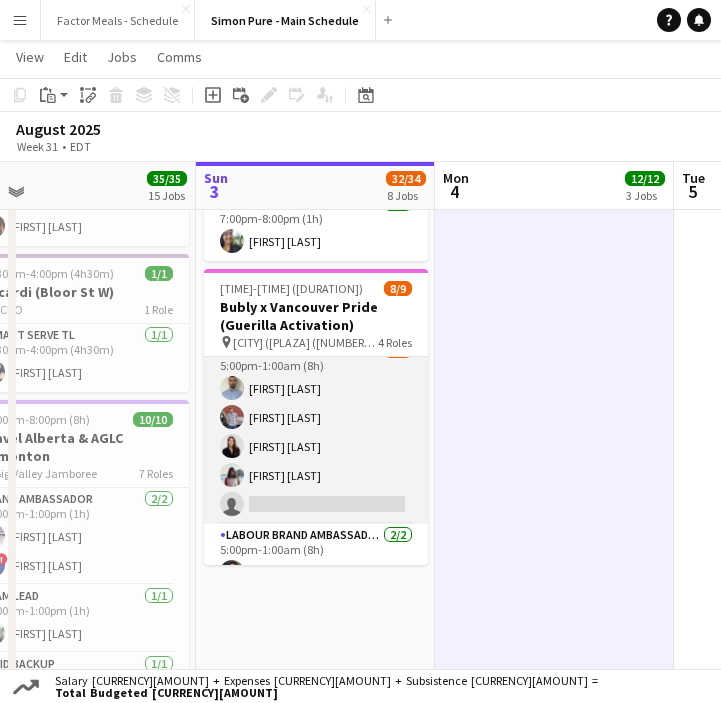 scroll, scrollTop: 6, scrollLeft: 0, axis: vertical 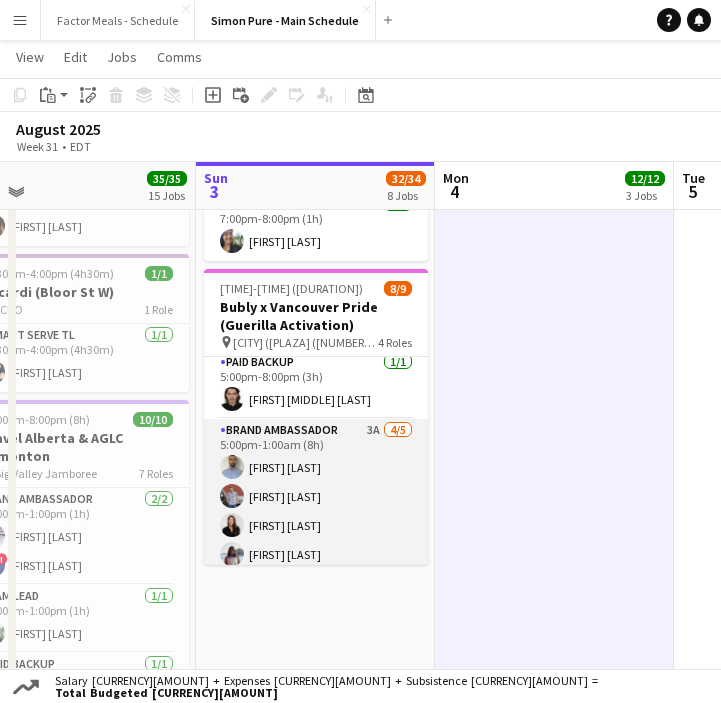 click on "Brand Ambassador 3A [RATING]/[RATING] [TIME]-[TIME] ([DURATION])
[FIRST] [LAST] [FIRST] [LAST] [FIRST] [LAST] [FIRST] [LAST]
single-neutral-actions" at bounding box center (316, 511) 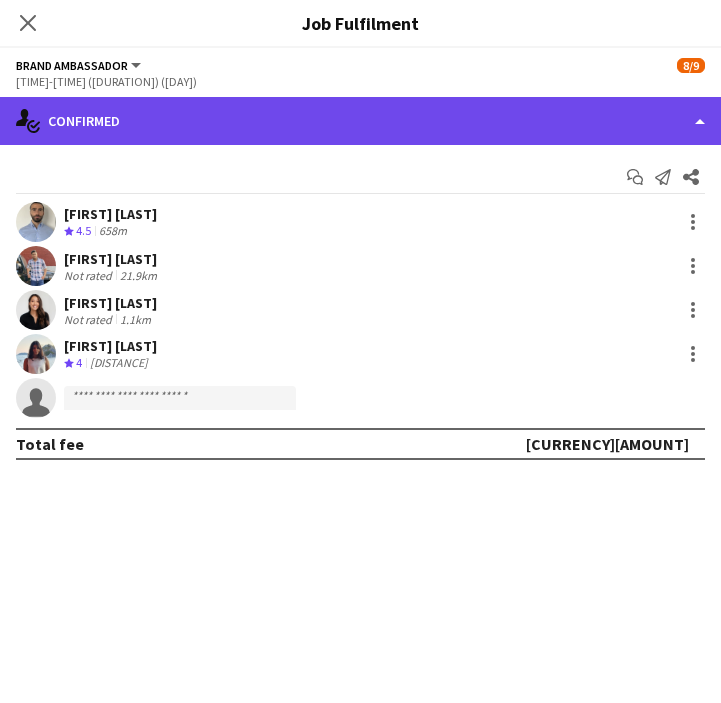 click on "single-neutral-actions-check-2
Confirmed" 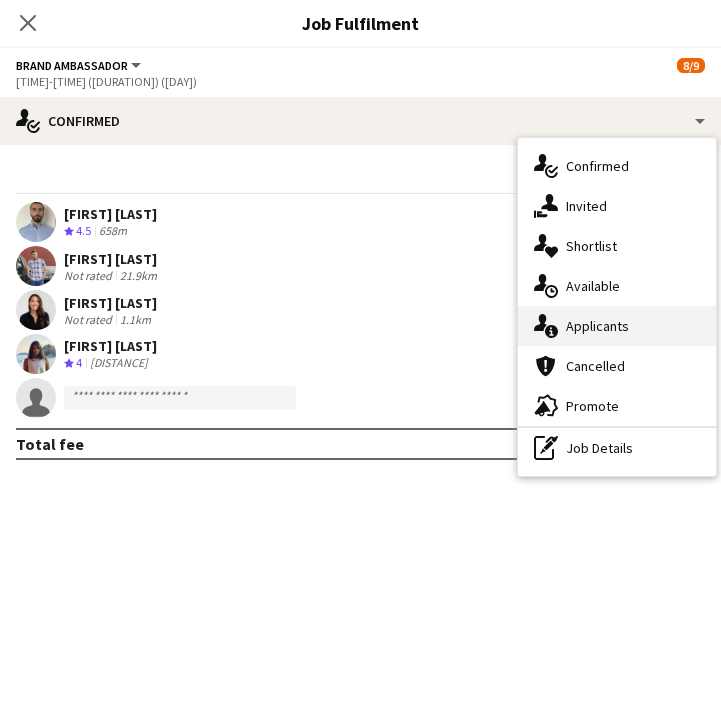 click on "single-neutral-actions-information
Applicants" at bounding box center [617, 326] 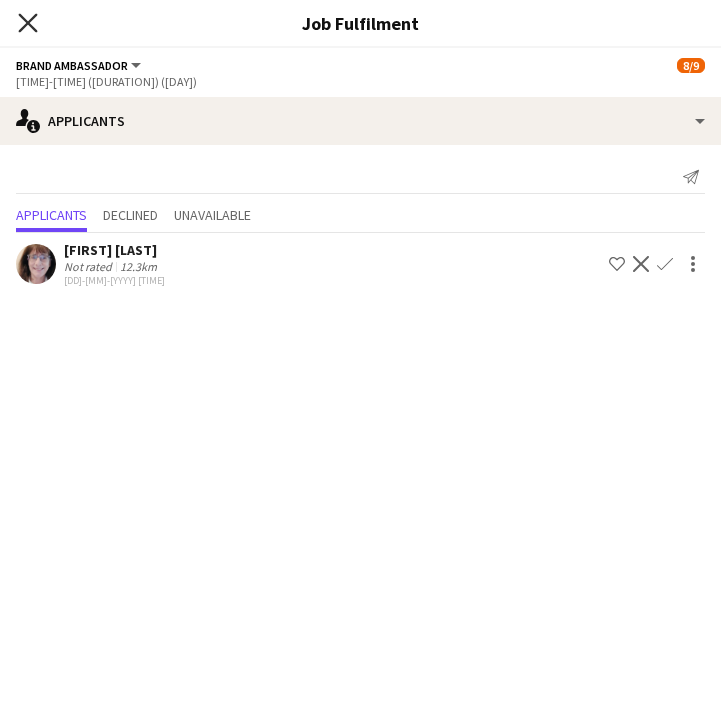click on "Close pop-in" 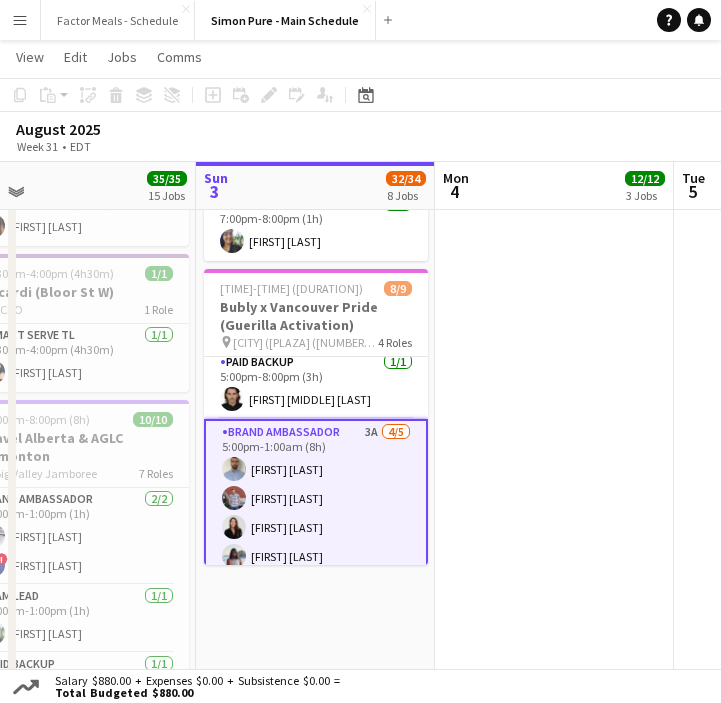 click on "[TIME]-[TIME] ([DURATION]) [NUMBER]/[NUMBER] [BRAND] x [BRAND] [CITY]
pin
Foot Locker [LOCATION] 3 Roles Paid Backup [DAY] [TIME]-[TIME] ([DURATION])
[FIRST] [LAST] Brand Ambassador [DAY] [TIME]-[TIME] ([DURATION])
[FIRST] [LAST] Team Lead [DAY] [TIME]-[TIME] ([DURATION])
[FIRST] [LAST] [TIME]-[TIME] ([DURATION]) [NUMBER]/[NUMBER] Gatorade x NBO [CITY]
pin
IGA Stadium 3 Roles Paid Backup [DAY] [TIME]-[TIME] ([DURATION])
[FIRST] [MIDDLE] [LAST] Brand Ambassador [NUMBER]/[NUMBER] [TIME]-[TIME] ([DURATION])
[FIRST] [MIDDLE] [LAST] [FIRST] [LAST] Team Lead [DAY] [TIME]-[TIME] ([DURATION])
[FIRST] [LAST] [TIME]-[TIME] ([DURATION]) [NUMBER]/[NUMBER] Gatorade x NBO [CITY]
pin
Sobey's Stadium 3 Roles Paid Backup [DAY] [TIME]-[TIME] ([DURATION])
[FIRST] [LAST] Brand Ambassador [NUMBER]/[NUMBER] [TIME]-[TIME] ([DURATION])
[FIRST] [LAST] [FIRST] [LAST] [FIRST] [LAST] [FIRST] [LAST] Team Lead [DAY] [TIME]-[TIME] ([DURATION])
[FIRST] [LAST]" at bounding box center [554, 119] 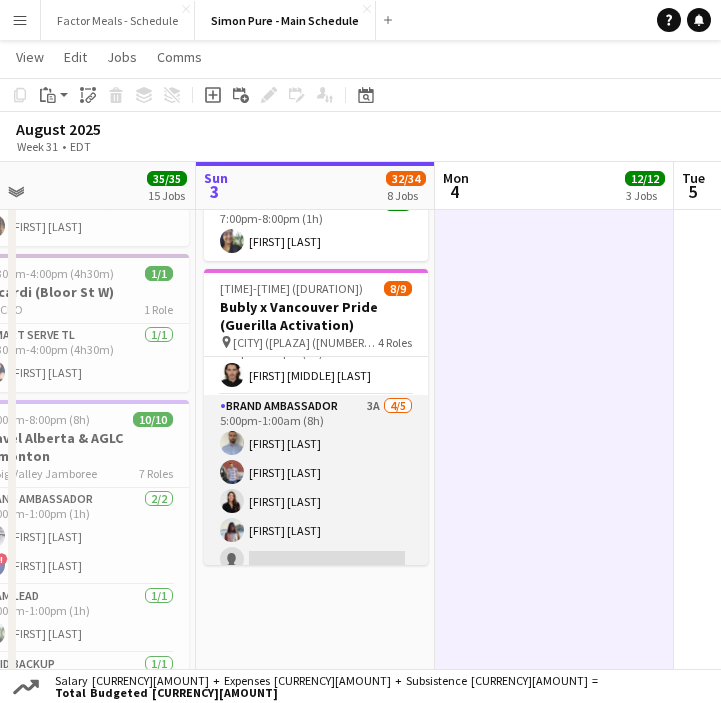 scroll, scrollTop: 0, scrollLeft: 0, axis: both 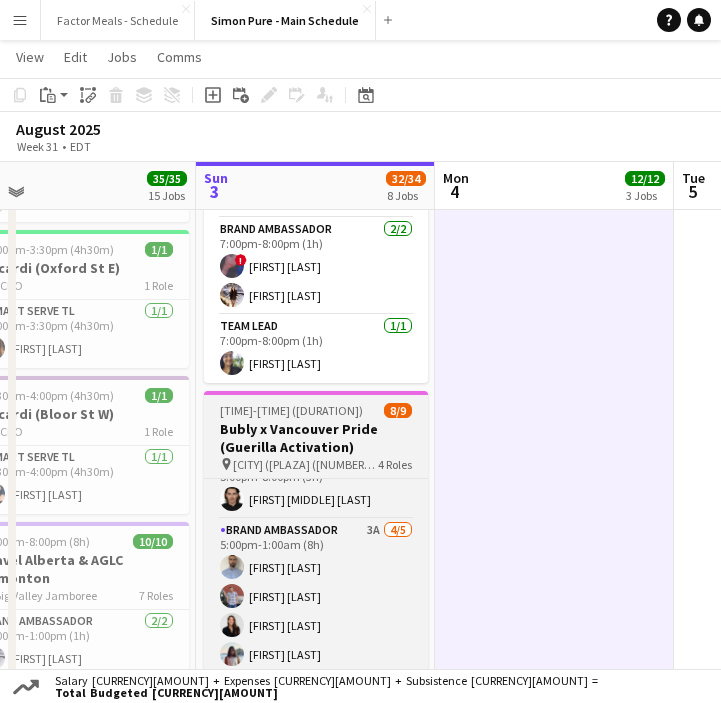 click on "[TIME]-[TIME] ([DURATION]) ([DAY])" at bounding box center [302, 410] 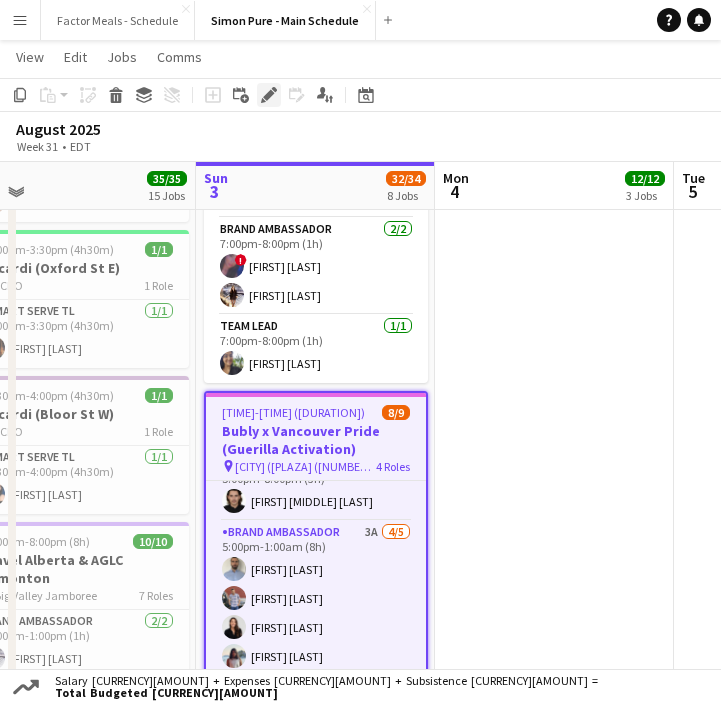 click 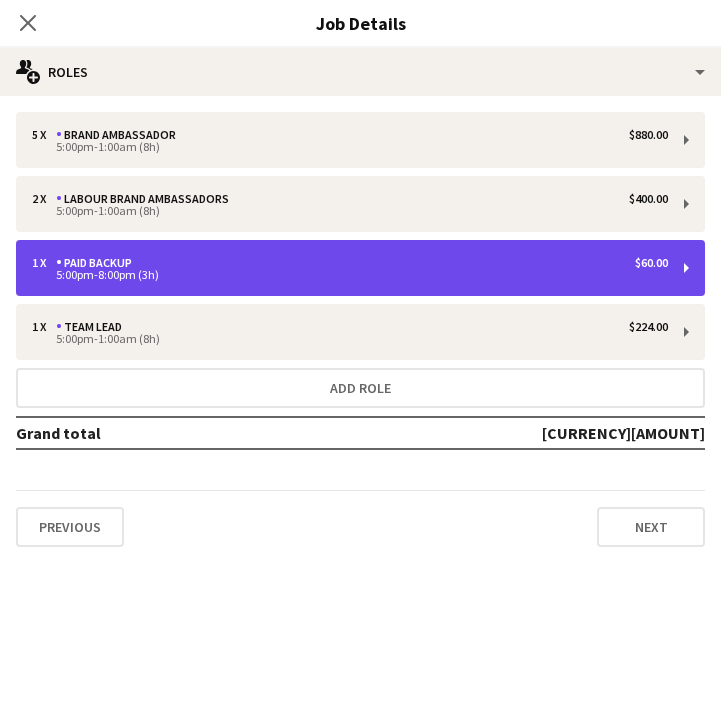 click on "5:00pm-8:00pm (3h)" at bounding box center (350, 275) 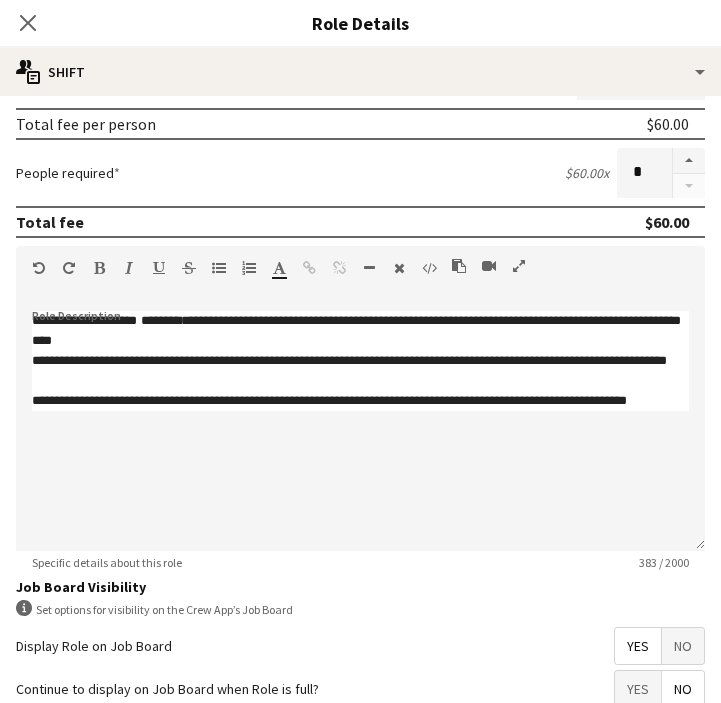 scroll, scrollTop: 463, scrollLeft: 0, axis: vertical 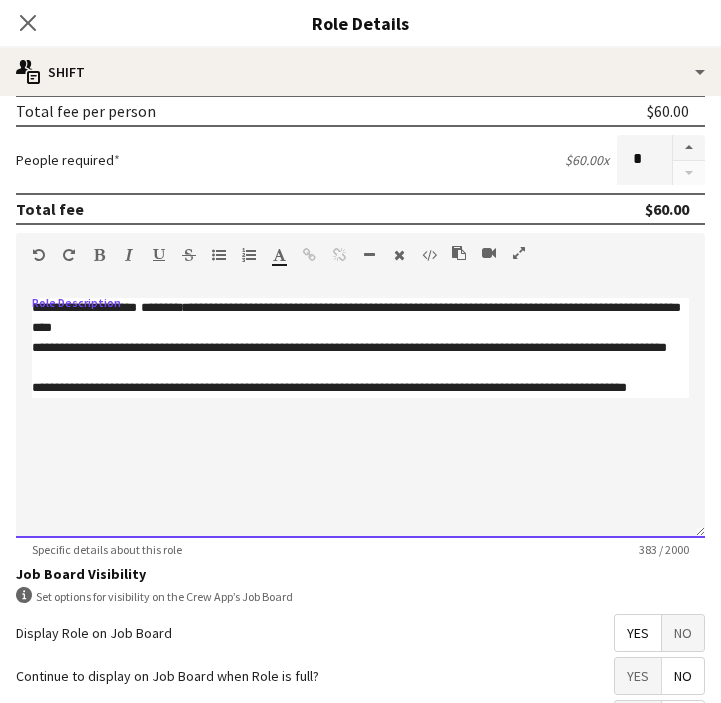 click on "**********" at bounding box center [360, 418] 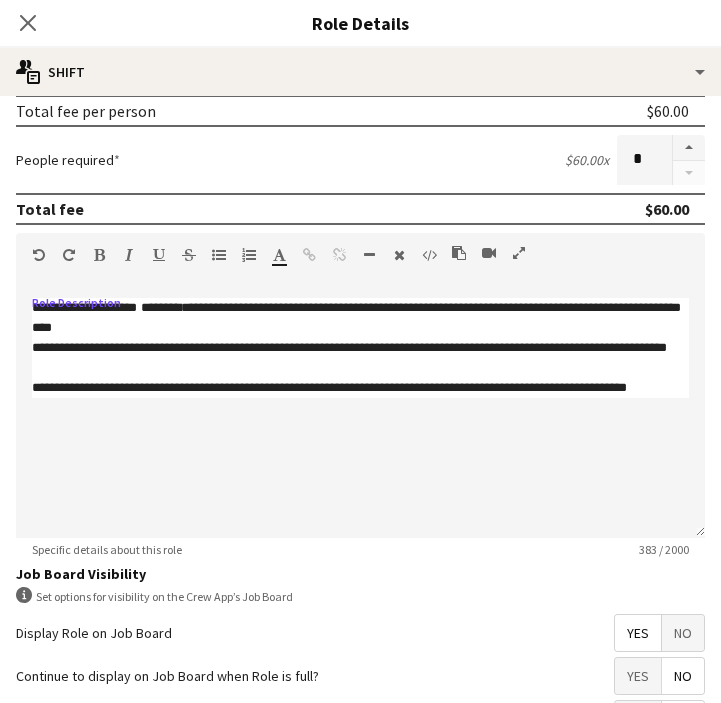click on "Close pop-in" 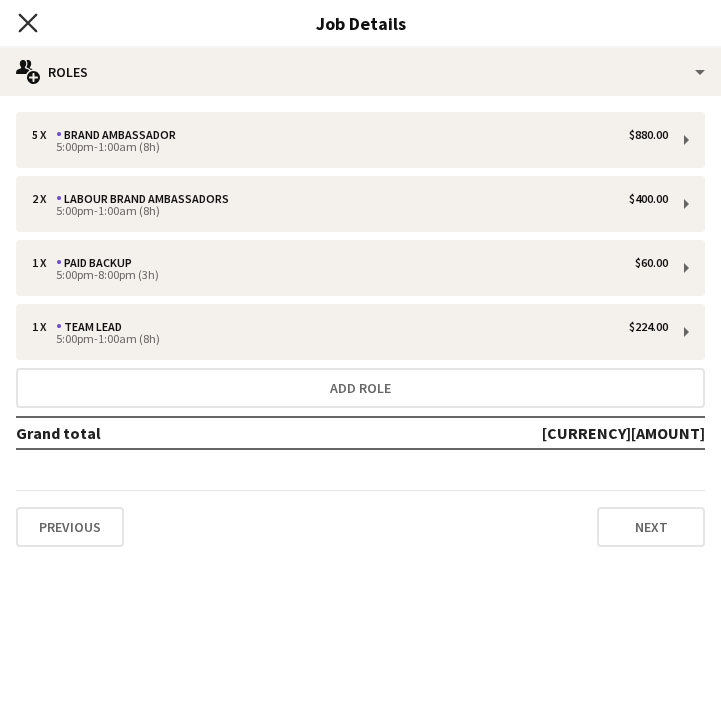 click 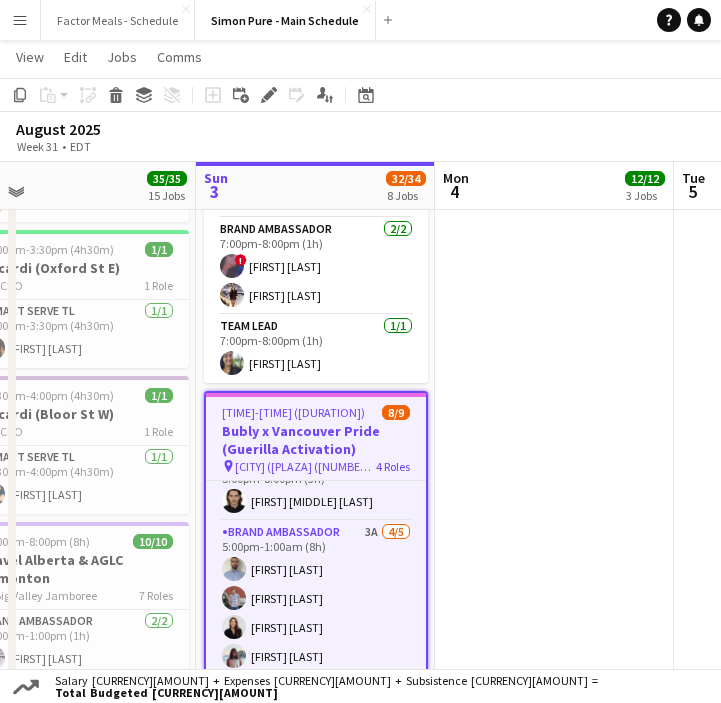 click on "[TIME]-[TIME] ([DURATION]) [NUMBER]/[NUMBER] [BRAND] x [BRAND] [CITY]
pin
Foot Locker [LOCATION] 3 Roles Paid Backup [DAY] [TIME]-[TIME] ([DURATION])
[FIRST] [LAST] Brand Ambassador [DAY] [TIME]-[TIME] ([DURATION])
[FIRST] [LAST] Team Lead [DAY] [TIME]-[TIME] ([DURATION])
[FIRST] [LAST] [TIME]-[TIME] ([DURATION]) [NUMBER]/[NUMBER] Gatorade x NBO [CITY]
pin
IGA Stadium 3 Roles Paid Backup [DAY] [TIME]-[TIME] ([DURATION])
[FIRST] [MIDDLE] [LAST] Brand Ambassador [NUMBER]/[NUMBER] [TIME]-[TIME] ([DURATION])
[FIRST] [MIDDLE] [LAST] [FIRST] [LAST] Team Lead [DAY] [TIME]-[TIME] ([DURATION])
[FIRST] [LAST] [TIME]-[TIME] ([DURATION]) [NUMBER]/[NUMBER] Gatorade x NBO [CITY]
pin
Sobey's Stadium 3 Roles Paid Backup [DAY] [TIME]-[TIME] ([DURATION])
[FIRST] [LAST] Brand Ambassador [NUMBER]/[NUMBER] [TIME]-[TIME] ([DURATION])
[FIRST] [LAST] [FIRST] [LAST] [FIRST] [LAST] [FIRST] [LAST] Team Lead [DAY] [TIME]-[TIME] ([DURATION])
[FIRST] [LAST]" at bounding box center (554, 241) 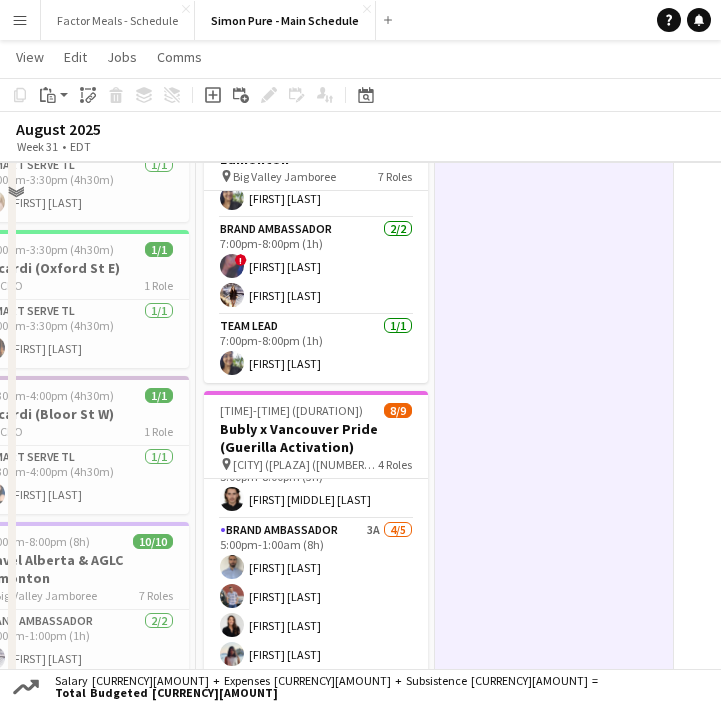 scroll, scrollTop: 1510, scrollLeft: 0, axis: vertical 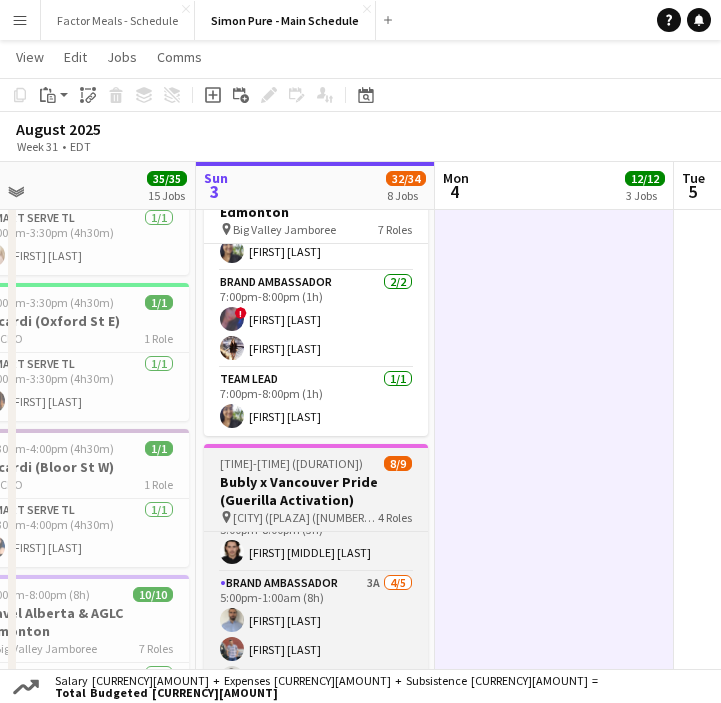 click on "[CITY] ([PLAZA] ([NUMBER] [STREET]), [STREET] & [STREET] area, [STREET] & [STREET])" at bounding box center (305, 517) 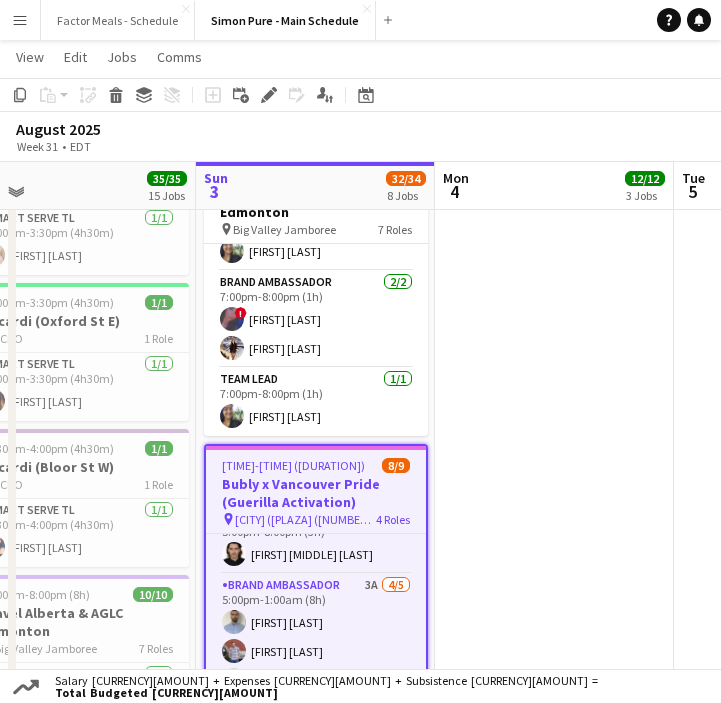 click on "[CITY] ([PLAZA] ([NUMBER] [STREET]), [STREET] & [STREET] area, [STREET] & [STREET])" at bounding box center (305, 519) 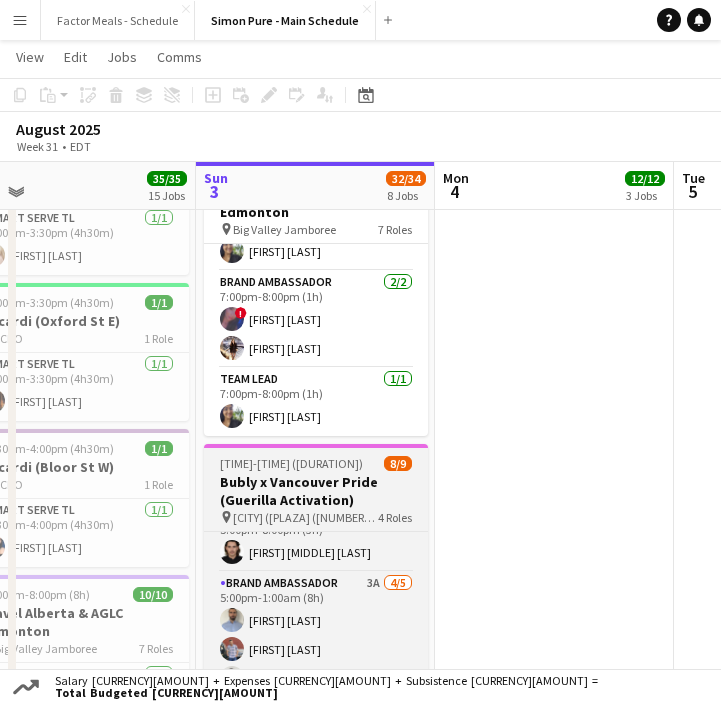 click on "[CITY] ([PLAZA] ([NUMBER] [STREET]), [STREET] & [STREET] area, [STREET] & [STREET])" at bounding box center [305, 517] 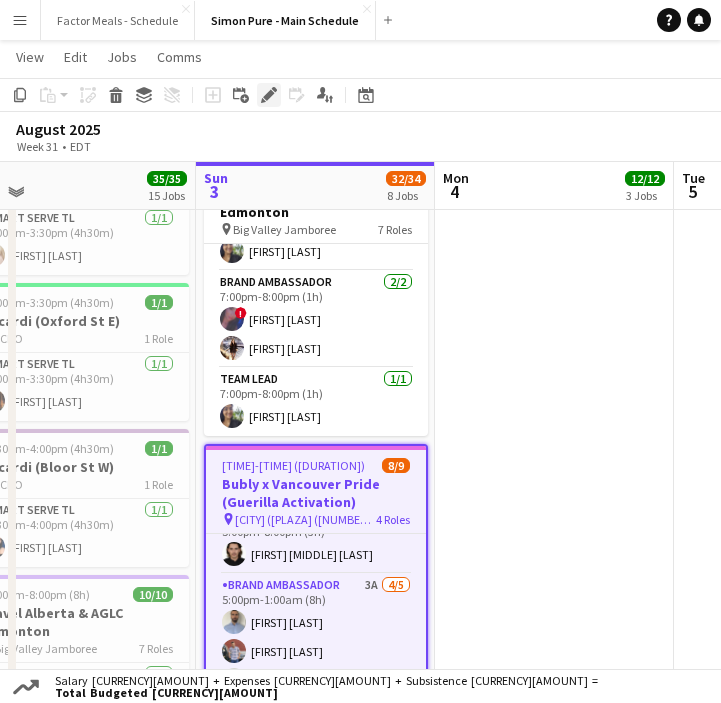 click on "Edit" 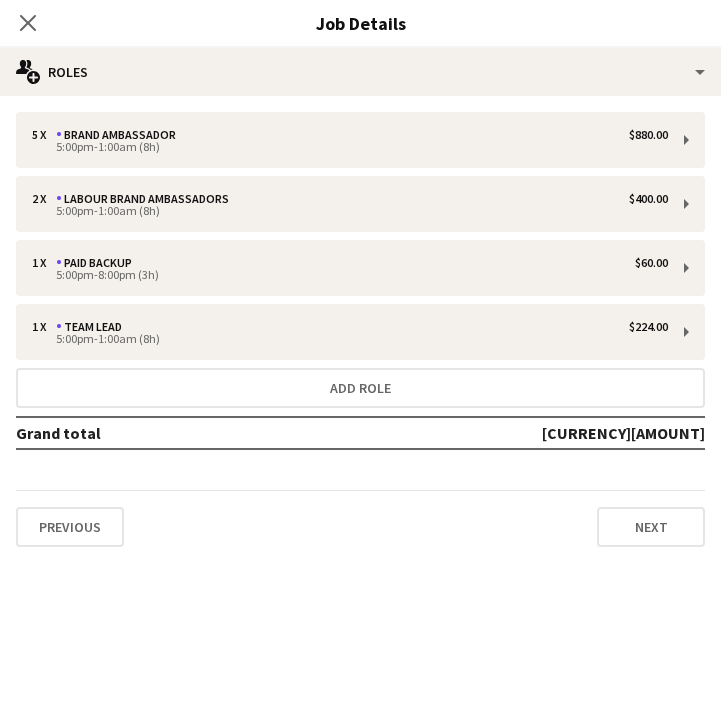 click on "Close pop-in" 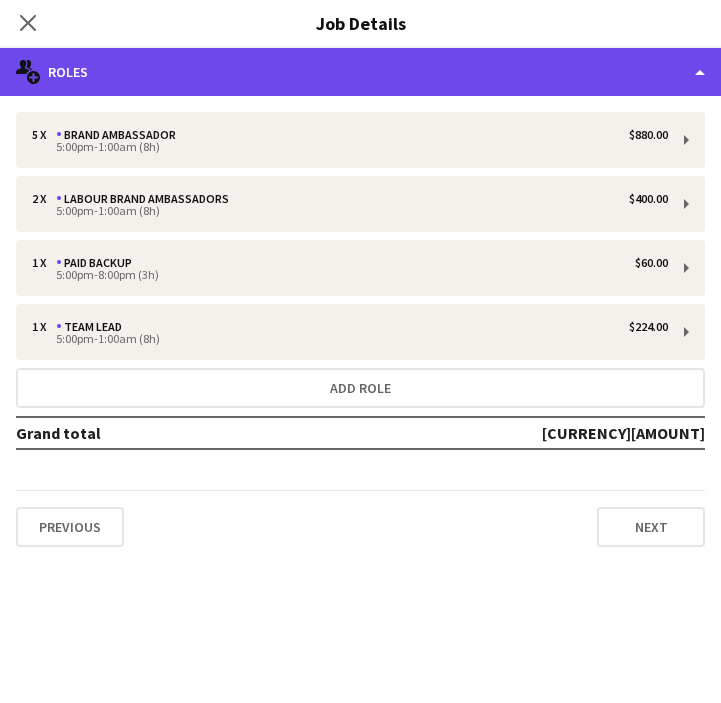 click on "multiple-users-add
Roles" 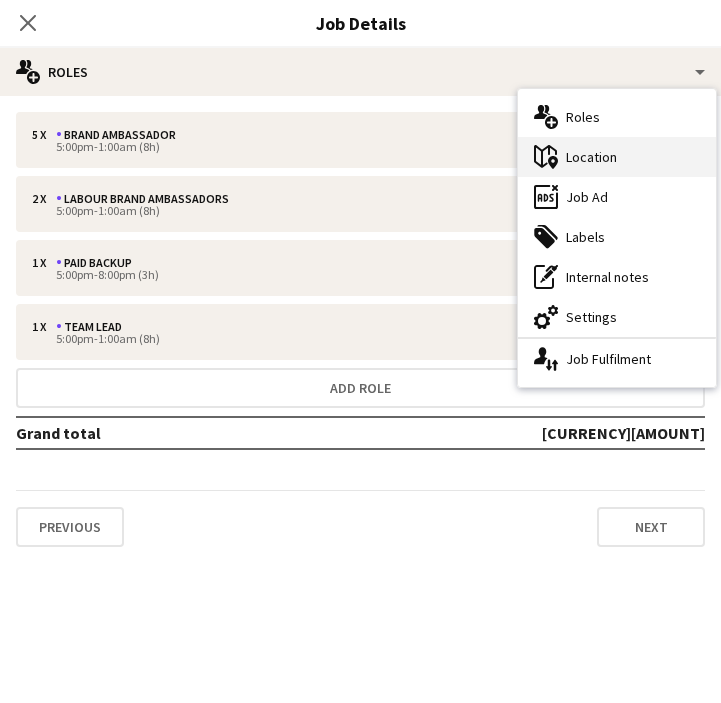 click on "maps-pin-1
Location" at bounding box center (617, 157) 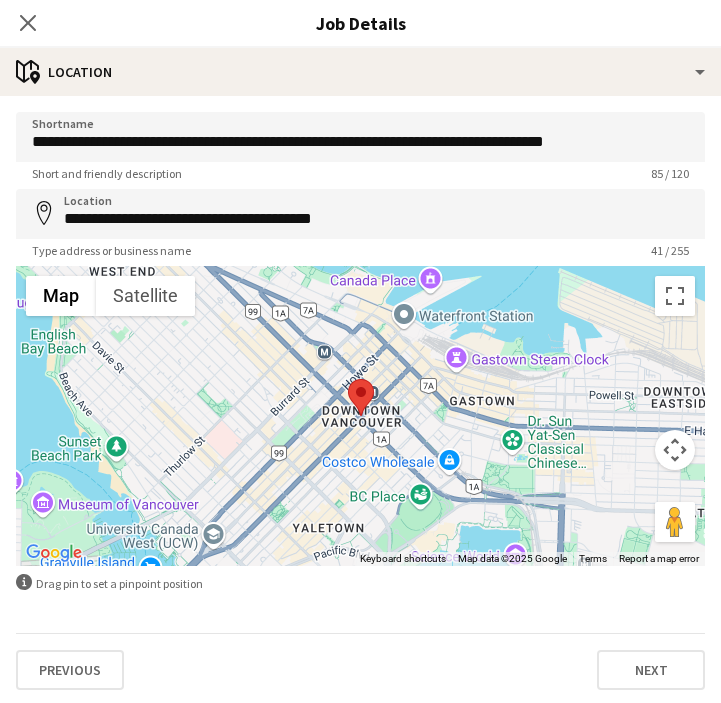 click 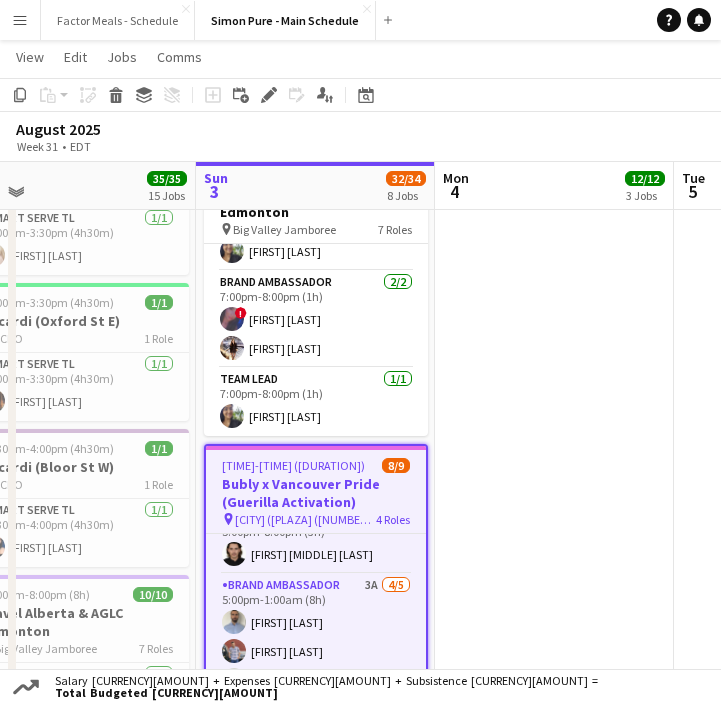 click on "[TIME]-[TIME] ([DURATION]) [NUMBER]/[NUMBER] [BRAND] x [BRAND] [CITY]
pin
Foot Locker [LOCATION] 3 Roles Paid Backup [DAY] [TIME]-[TIME] ([DURATION])
[FIRST] [LAST] Brand Ambassador [DAY] [TIME]-[TIME] ([DURATION])
[FIRST] [LAST] Team Lead [DAY] [TIME]-[TIME] ([DURATION])
[FIRST] [LAST] [TIME]-[TIME] ([DURATION]) [NUMBER]/[NUMBER] Gatorade x NBO [CITY]
pin
IGA Stadium 3 Roles Paid Backup [DAY] [TIME]-[TIME] ([DURATION])
[FIRST] [MIDDLE] [LAST] Brand Ambassador [NUMBER]/[NUMBER] [TIME]-[TIME] ([DURATION])
[FIRST] [MIDDLE] [LAST] [FIRST] [LAST] Team Lead [DAY] [TIME]-[TIME] ([DURATION])
[FIRST] [LAST] [TIME]-[TIME] ([DURATION]) [NUMBER]/[NUMBER] Gatorade x NBO [CITY]
pin
Sobey's Stadium 3 Roles Paid Backup [DAY] [TIME]-[TIME] ([DURATION])
[FIRST] [LAST] Brand Ambassador [NUMBER]/[NUMBER] [TIME]-[TIME] ([DURATION])
[FIRST] [LAST] [FIRST] [LAST] [FIRST] [LAST] [FIRST] [LAST] Team Lead [DAY] [TIME]-[TIME] ([DURATION])
[FIRST] [LAST]" at bounding box center [554, 294] 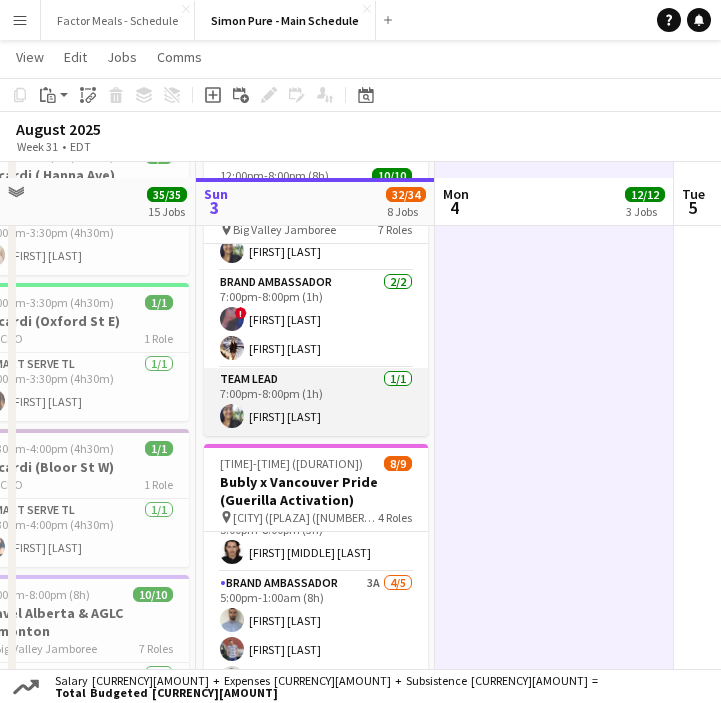 scroll, scrollTop: 1690, scrollLeft: 0, axis: vertical 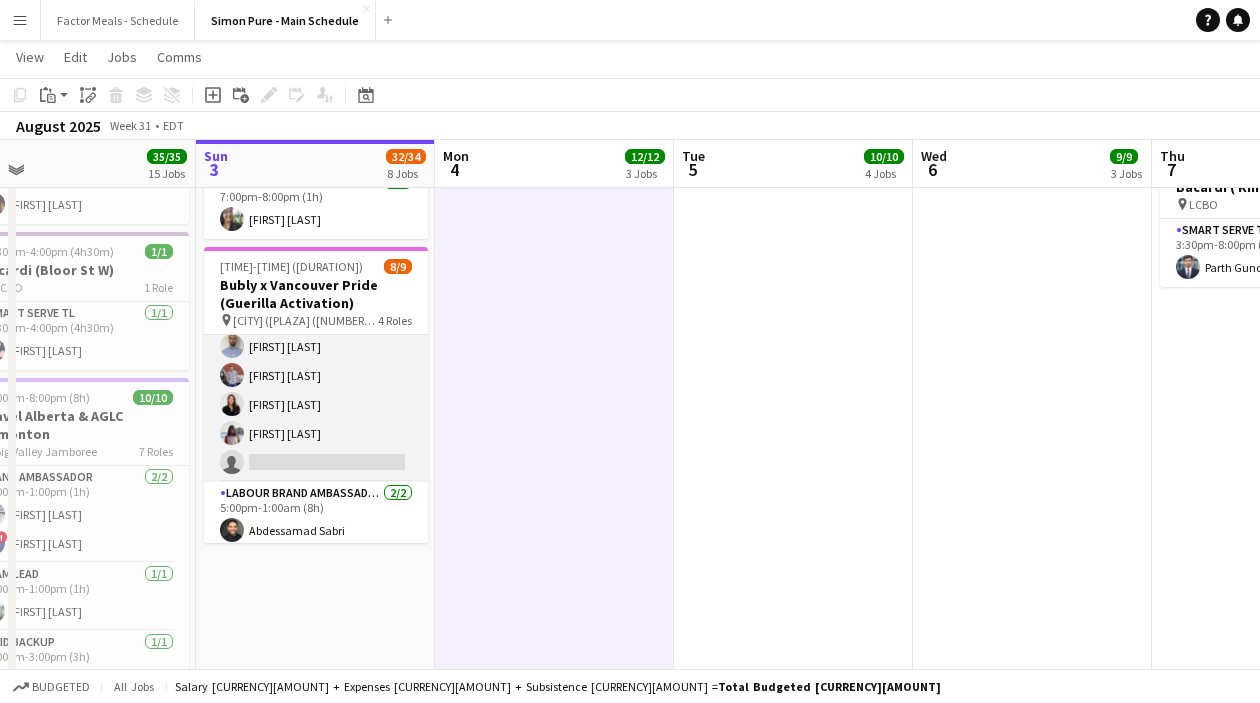 click on "Brand Ambassador 3A [RATING]/[RATING] [TIME]-[TIME] ([DURATION])
[FIRST] [LAST] [FIRST] [LAST] [FIRST] [LAST] [FIRST] [LAST]
single-neutral-actions" at bounding box center (316, 390) 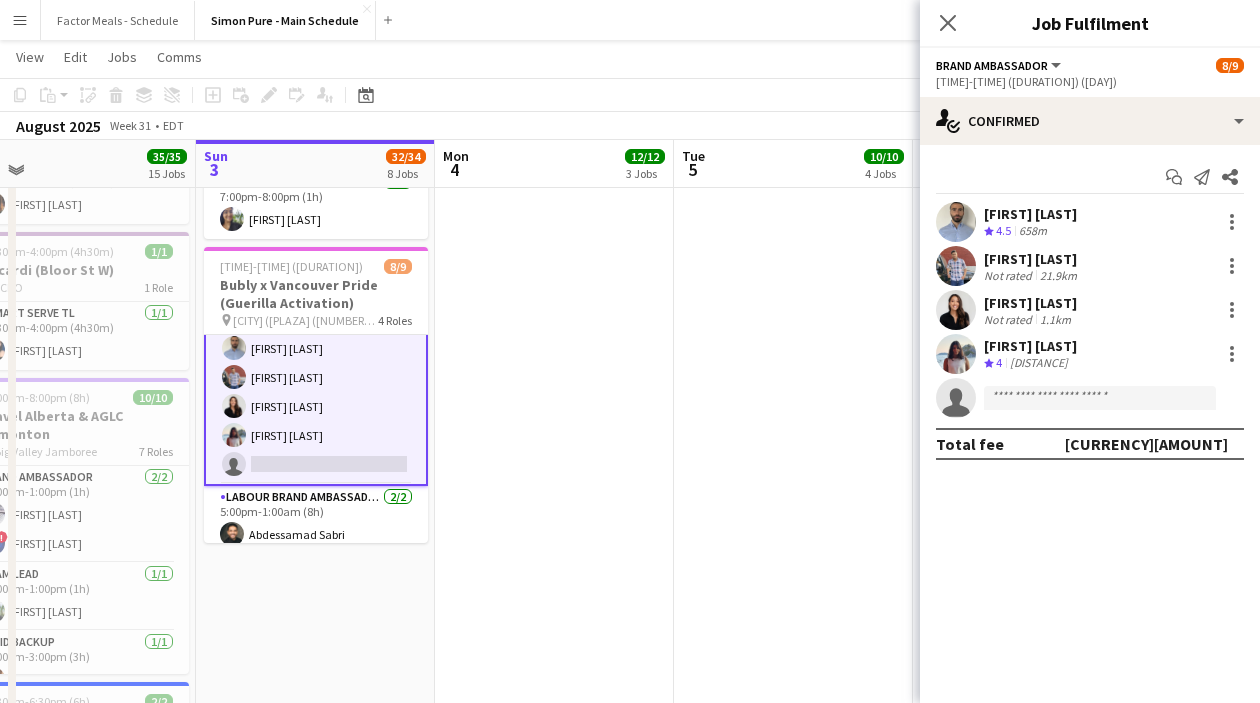 scroll, scrollTop: 107, scrollLeft: 0, axis: vertical 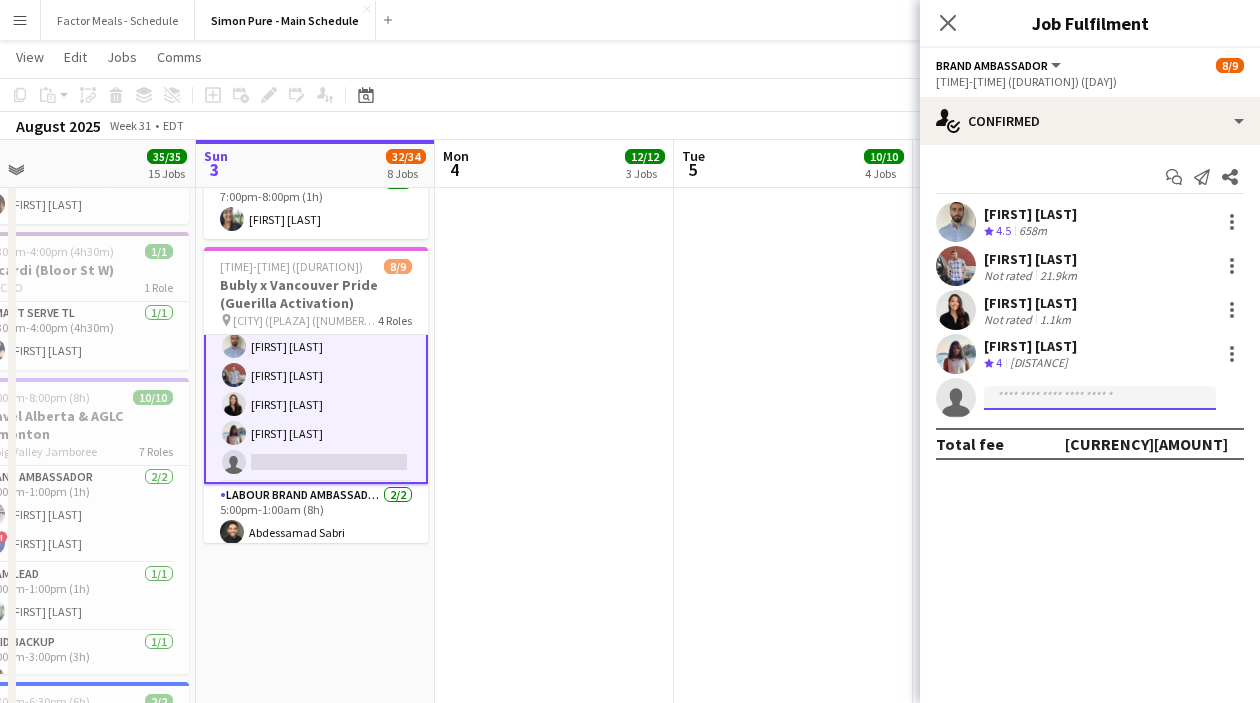 click 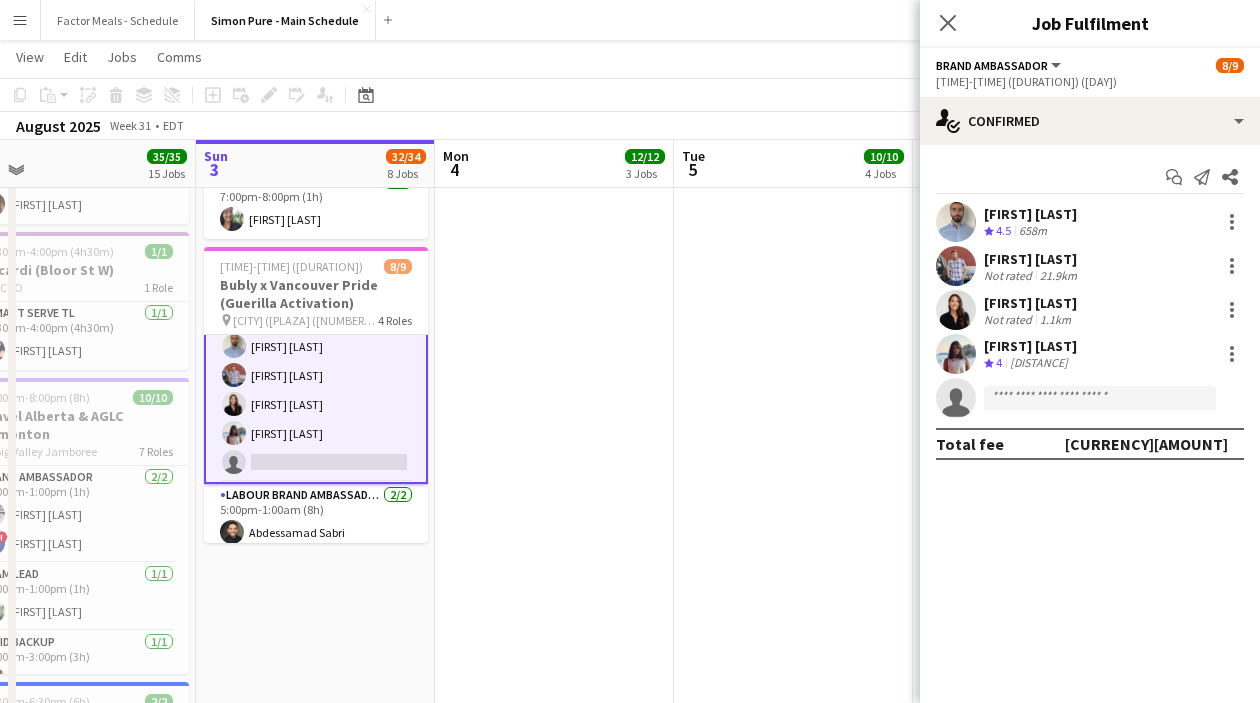 click on "In progress [TIME]-[TIME] ([DURATION]) [NUMBER]/[NUMBER] Gatorade x NBO [CITY]
pin
IGA Stadium 3 Roles Paid Backup [DAY] [TIME]-[TIME] ([DURATION])
[FIRST] [LAST] Brand Ambassador [NUMBER]/[NUMBER] [TIME]-[TIME] ([DURATION])
[FIRST] [MIDDLE] [LAST] [FIRST] [LAST] Team Lead [DAY] [TIME]-[TIME] ([DURATION])
[FIRST] [LAST] In progress [TIME]-[TIME] ([DURATION]) [NUMBER]/[NUMBER] Gatorade x NBO [CITY]
pin
Sobey's Stadium 3 Roles Paid Backup [NUMBER]A [NUMBER]/[NUMBER] [TIME]-[TIME] ([DURATION])
Brand Ambassador [NUMBER]/[NUMBER] [TIME]-[TIME] ([DURATION])
[FIRST] [LAST] [FIRST] [LAST] [FIRST] [LAST] Team Lead [DAY] [TIME]-[TIME] ([DURATION])
[FIRST] [LAST] [TIME]-[TIME] ([DURATION]) [DAY] FlashFood APP USA [CITY] [STATE] #517
pin
Kroger 1 Role Team Lead [DAY] [TIME]-[TIME] ([DURATION])
[FIRST] [LAST] [TIME]-[TIME] ([DURATION]) [DAY] FlashFood APP USA [CITY] [STATE] #520
pin" at bounding box center [315, 97] 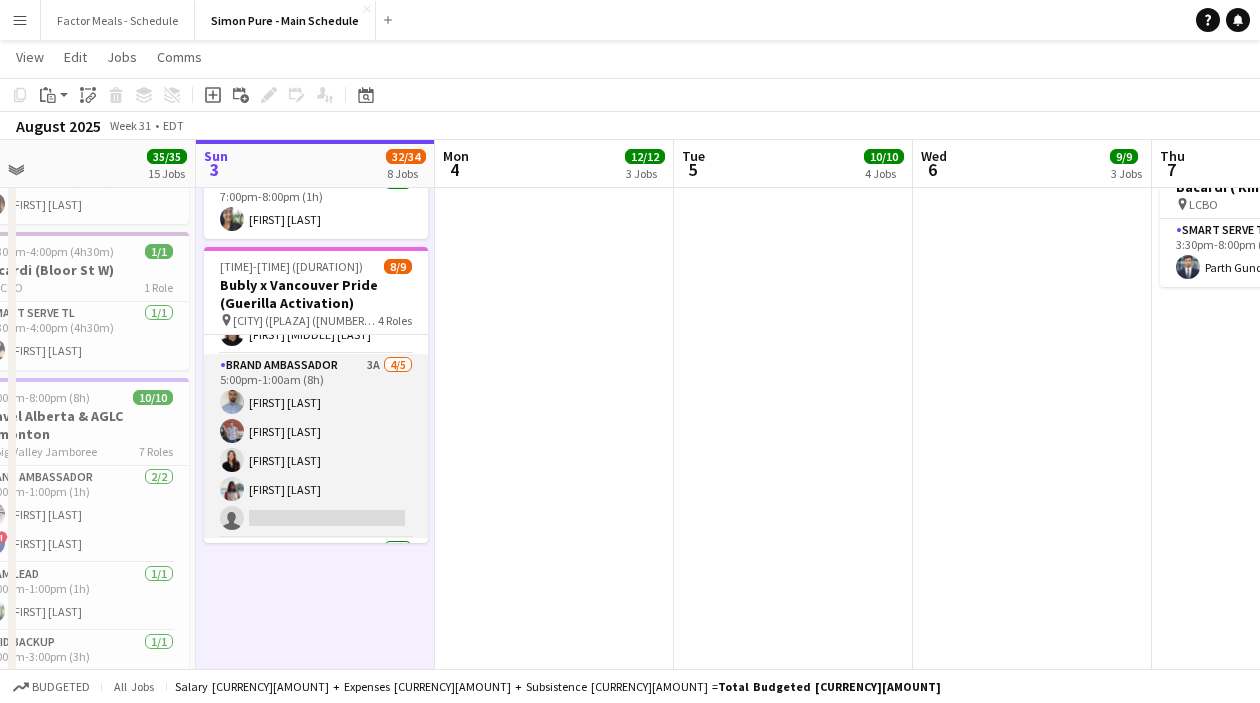 scroll, scrollTop: 0, scrollLeft: 0, axis: both 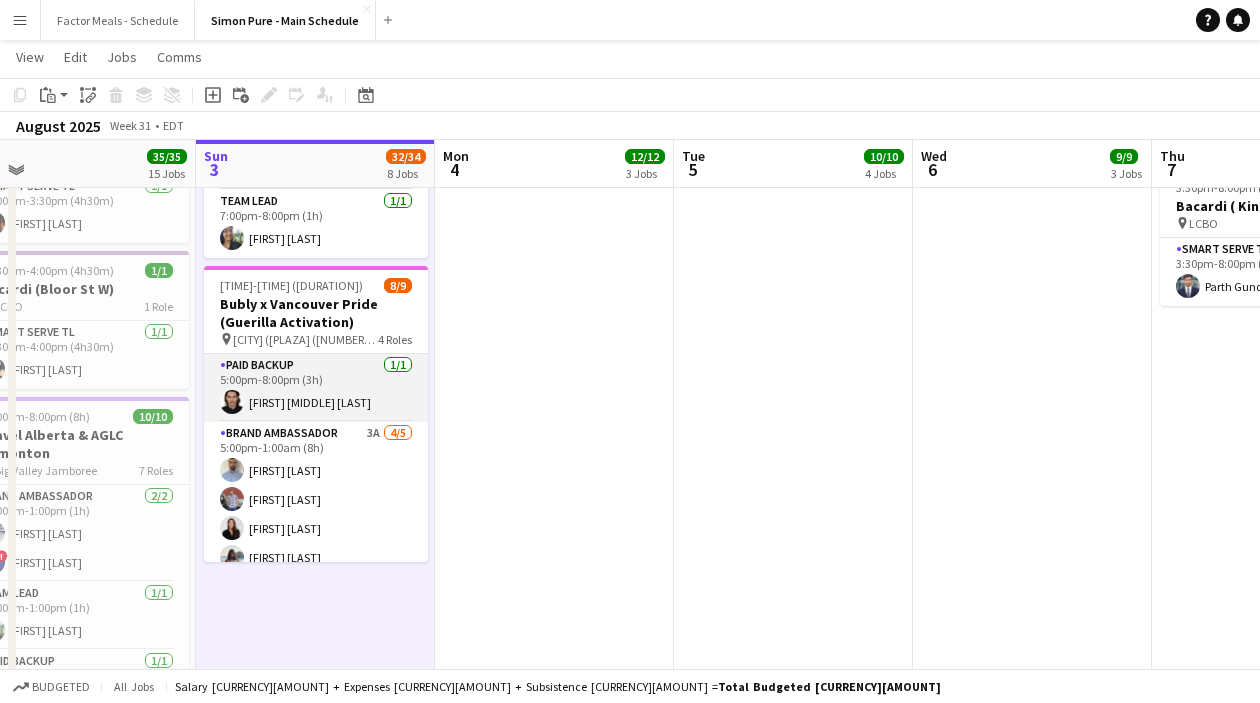 click on "Paid Backup [DAY] [TIME]-[TIME] ([DURATION])
[FIRST] [MIDDLE] [LAST]" at bounding box center (316, 388) 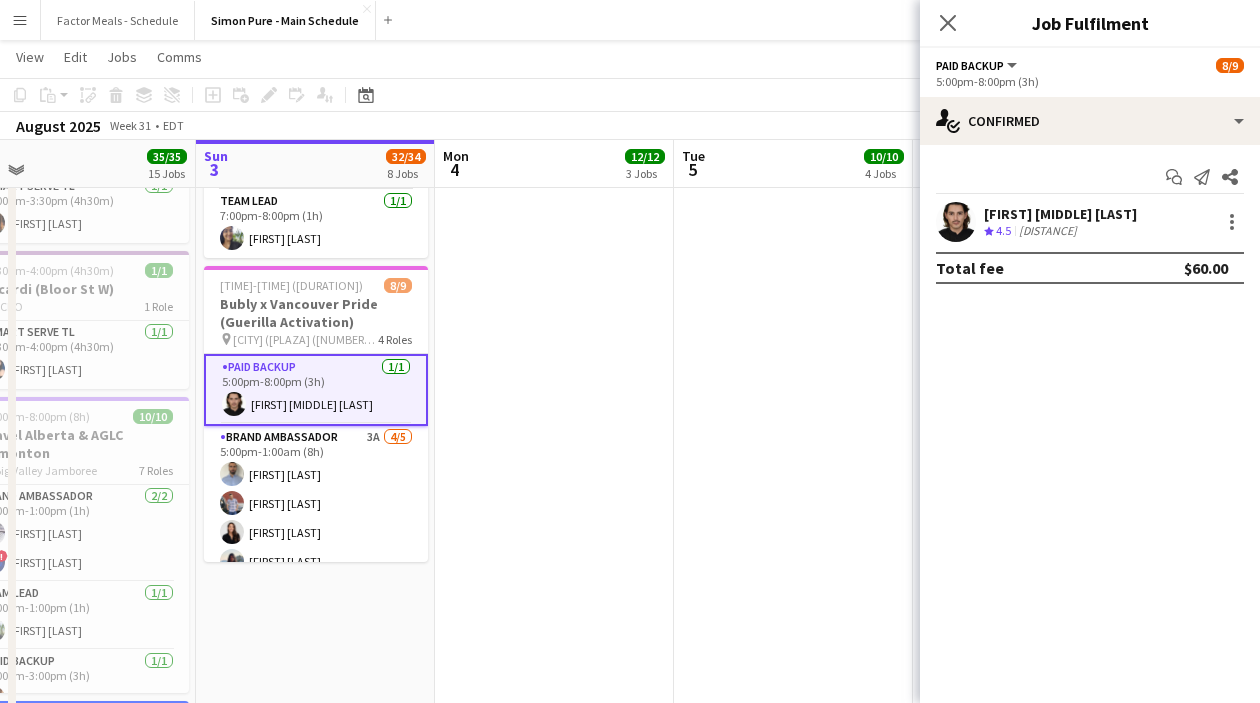 click on "Paid Backup [DAY] [TIME]-[TIME] ([DURATION])
[FIRST] [MIDDLE] [LAST]" at bounding box center [316, 390] 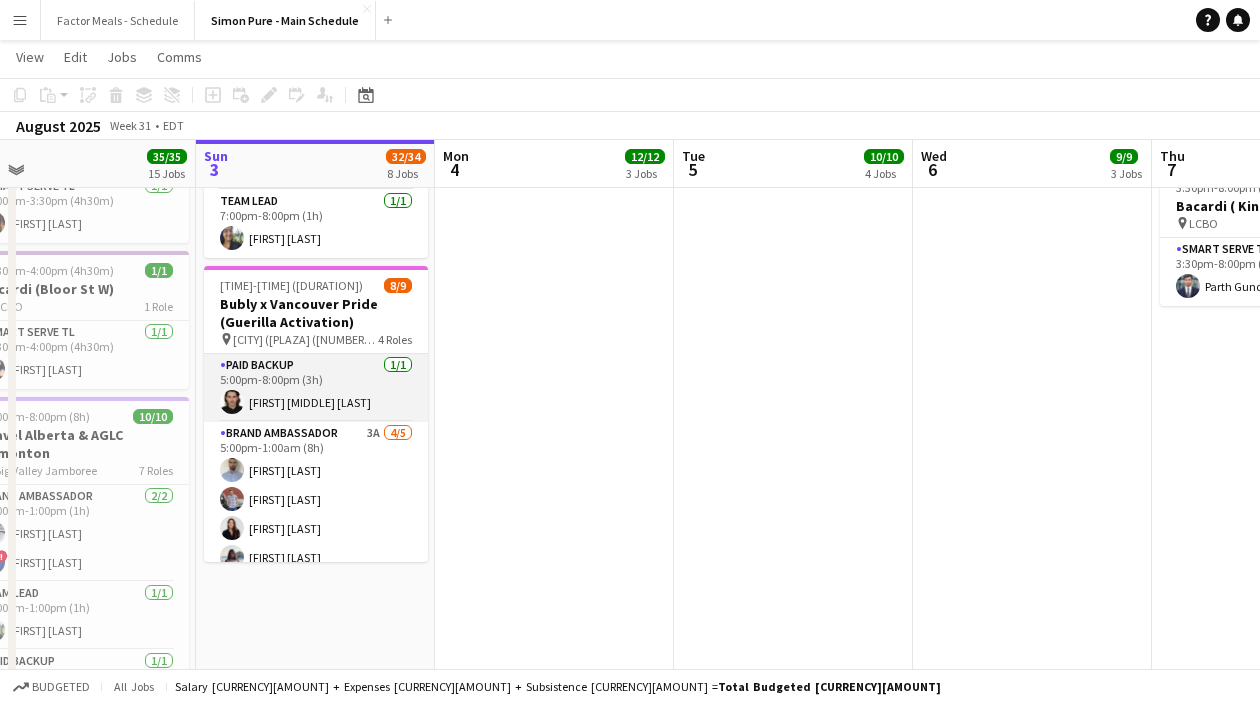 click on "Paid Backup [DAY] [TIME]-[TIME] ([DURATION])
[FIRST] [MIDDLE] [LAST]" at bounding box center (316, 388) 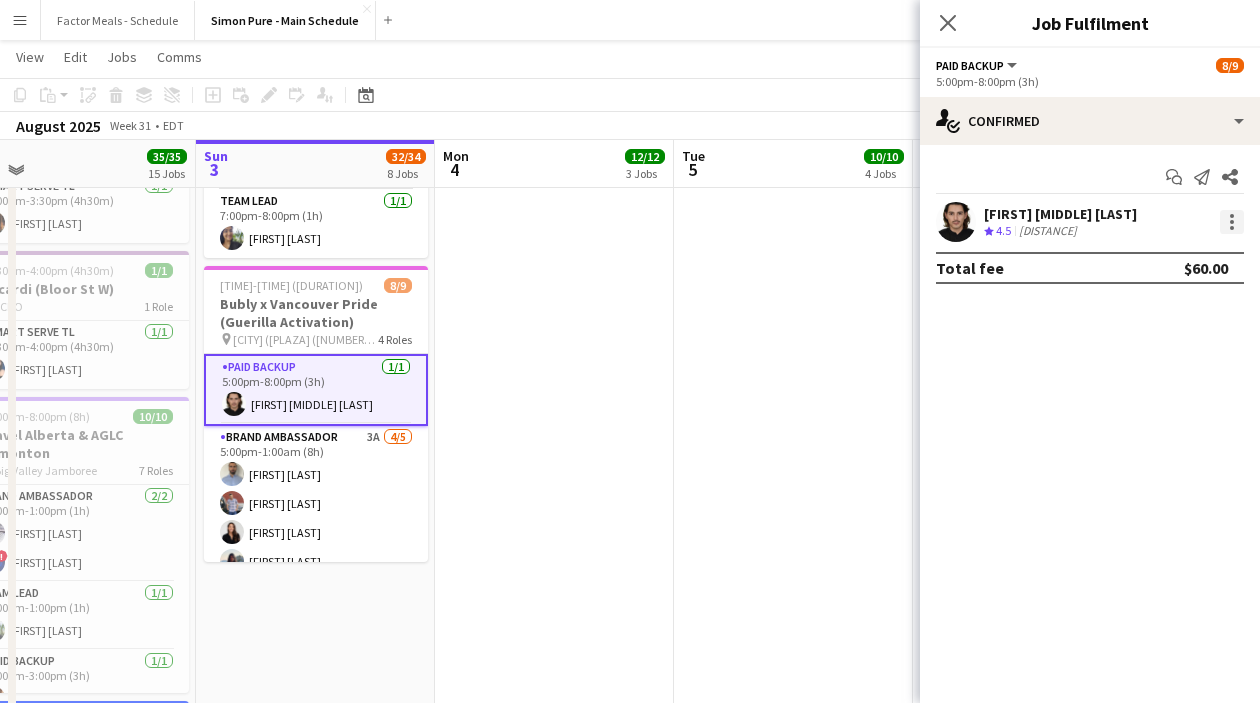 click at bounding box center [1232, 222] 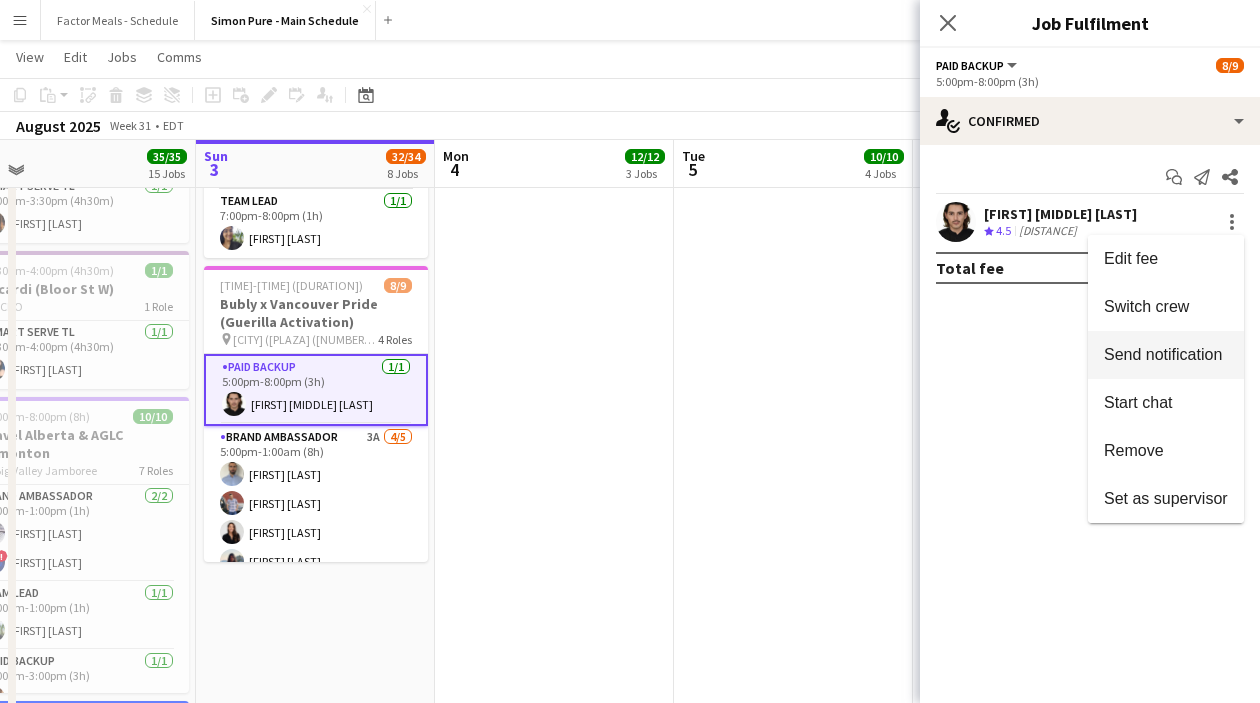 click on "Switch crew" at bounding box center [1146, 306] 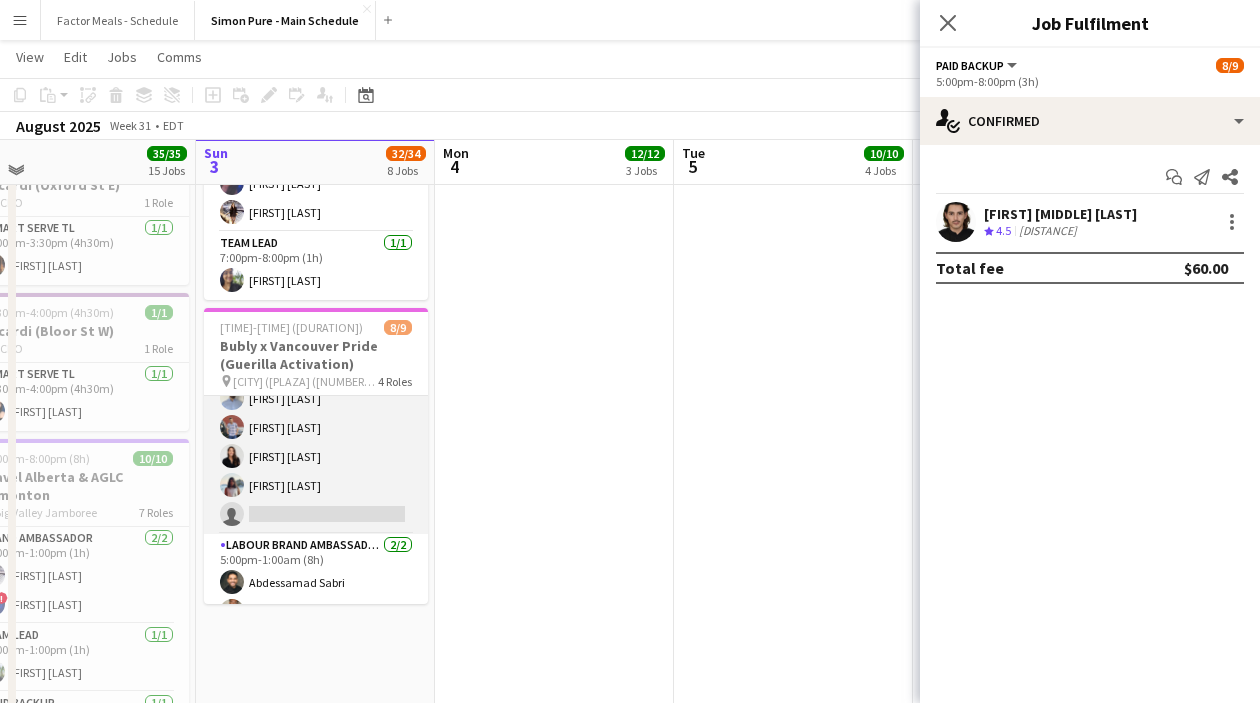 scroll, scrollTop: 219, scrollLeft: 0, axis: vertical 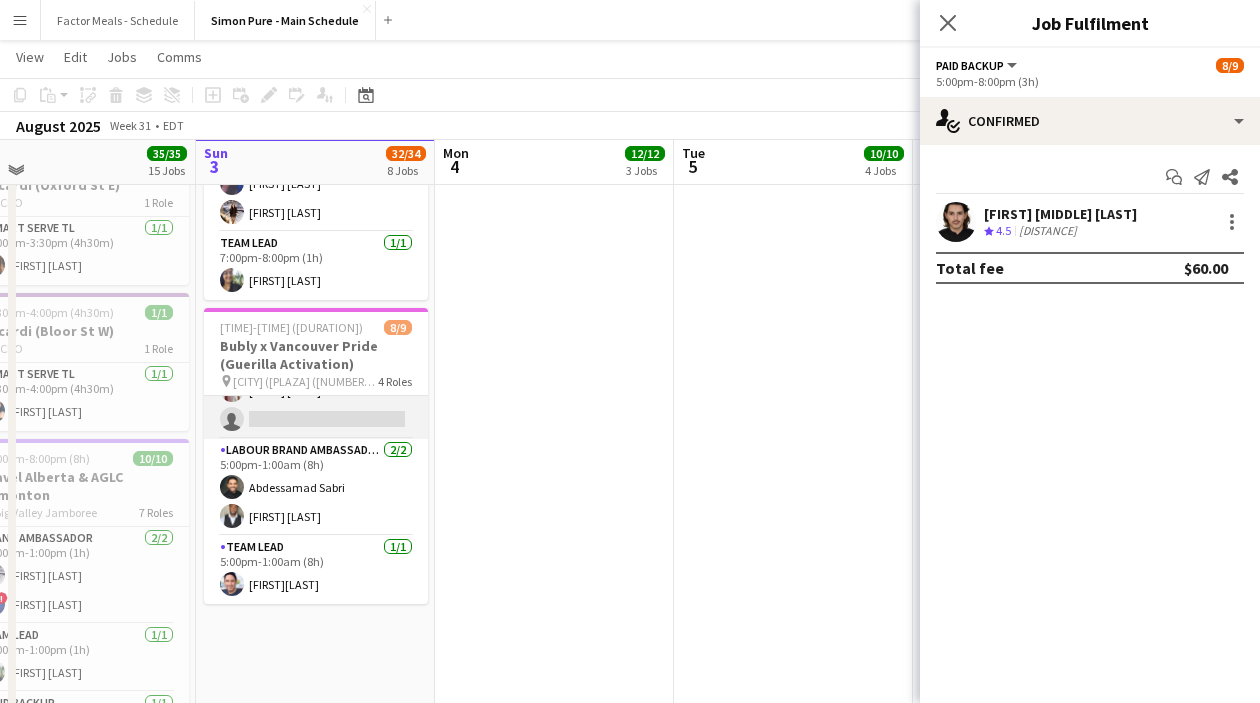 click on "Brand Ambassador 3A [RATING]/[RATING] [TIME]-[TIME] ([DURATION])
[FIRST] [LAST] [FIRST] [LAST] [FIRST] [LAST] [FIRST] [LAST]
single-neutral-actions" at bounding box center (316, 347) 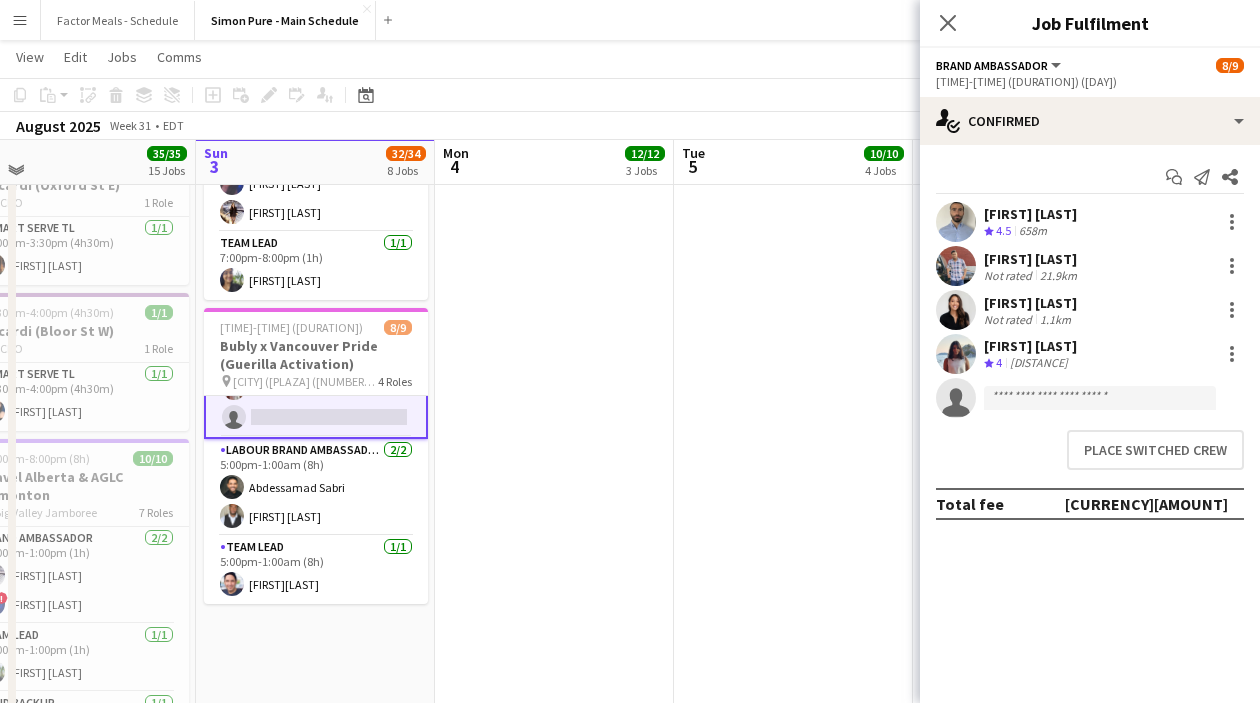 scroll, scrollTop: 211, scrollLeft: 0, axis: vertical 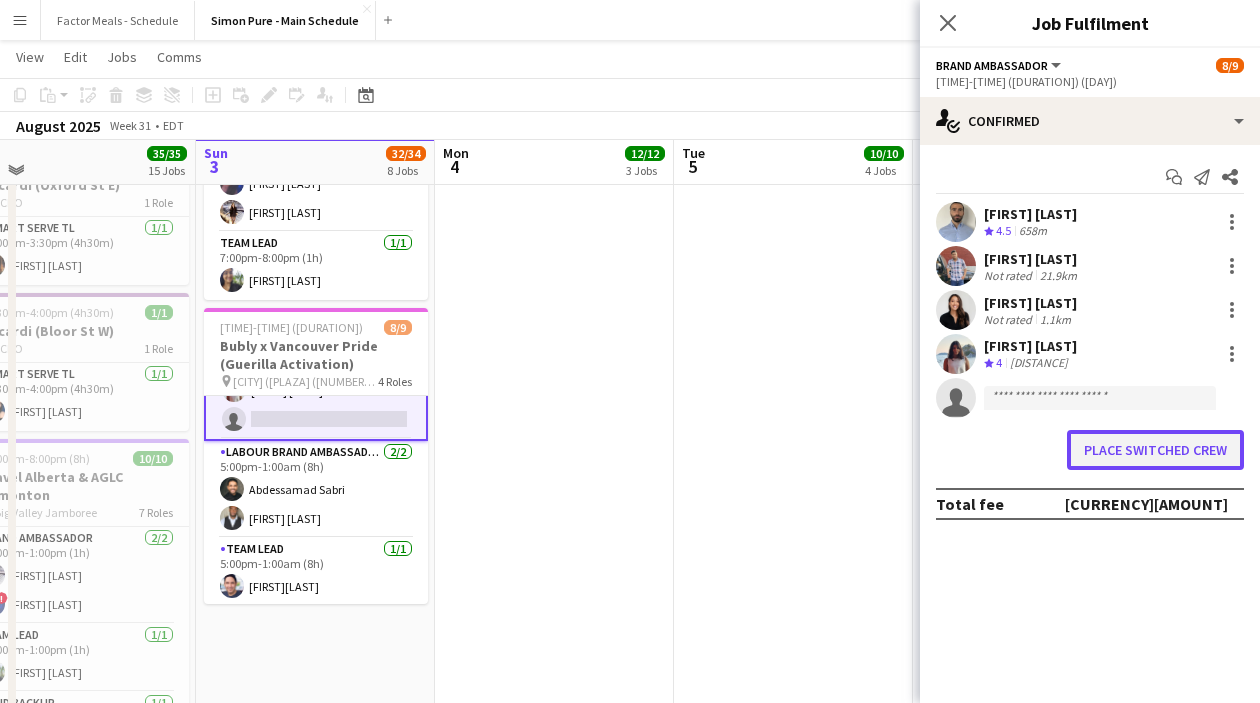 click on "Place switched crew" at bounding box center (1155, 450) 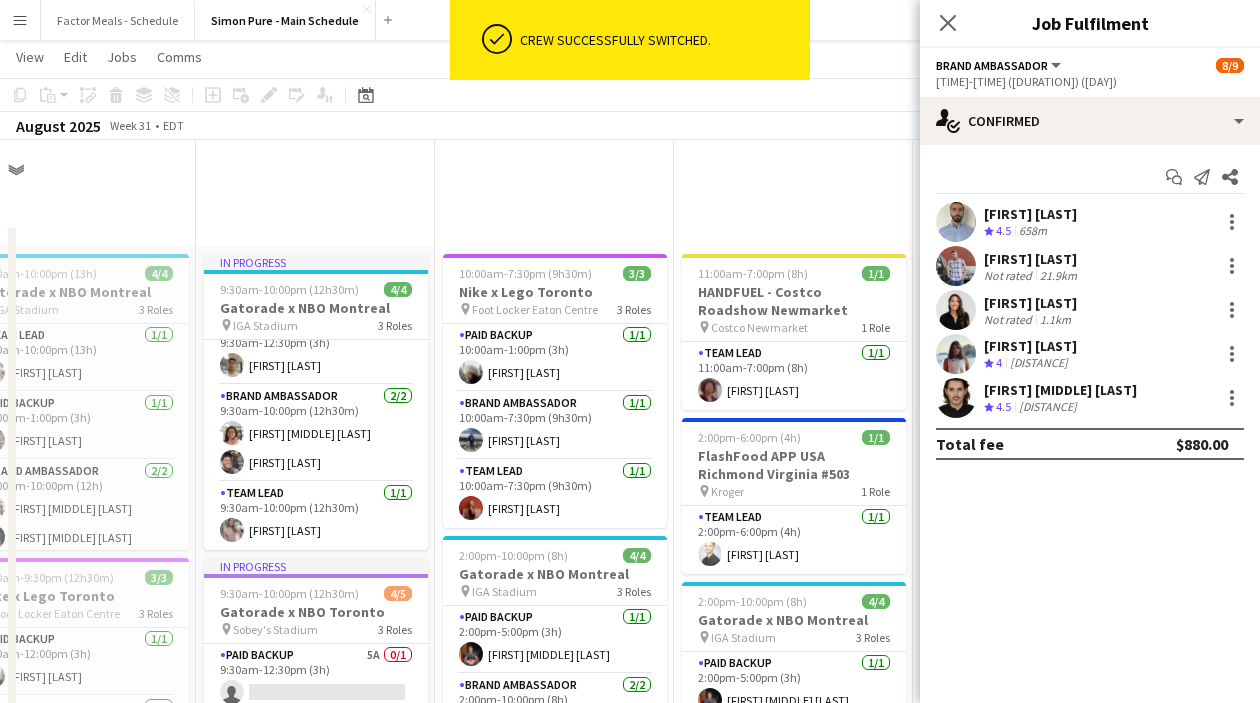 scroll, scrollTop: 1688, scrollLeft: 0, axis: vertical 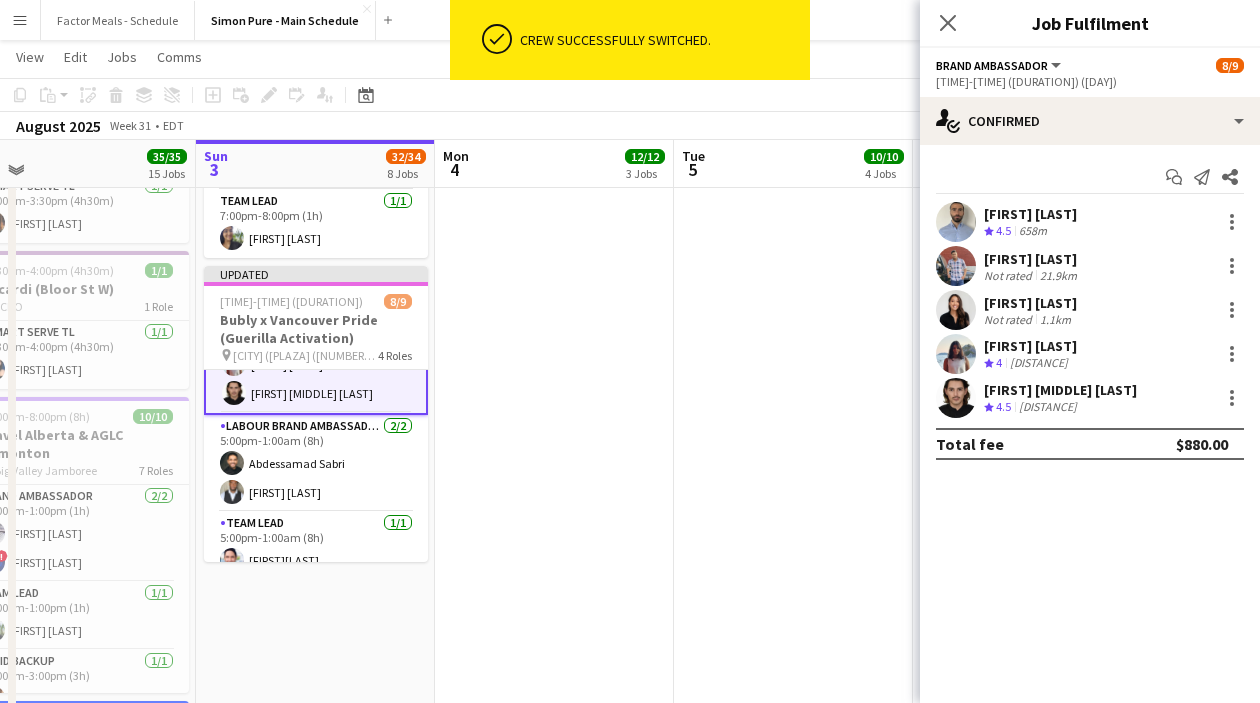 click on "Close pop-in" 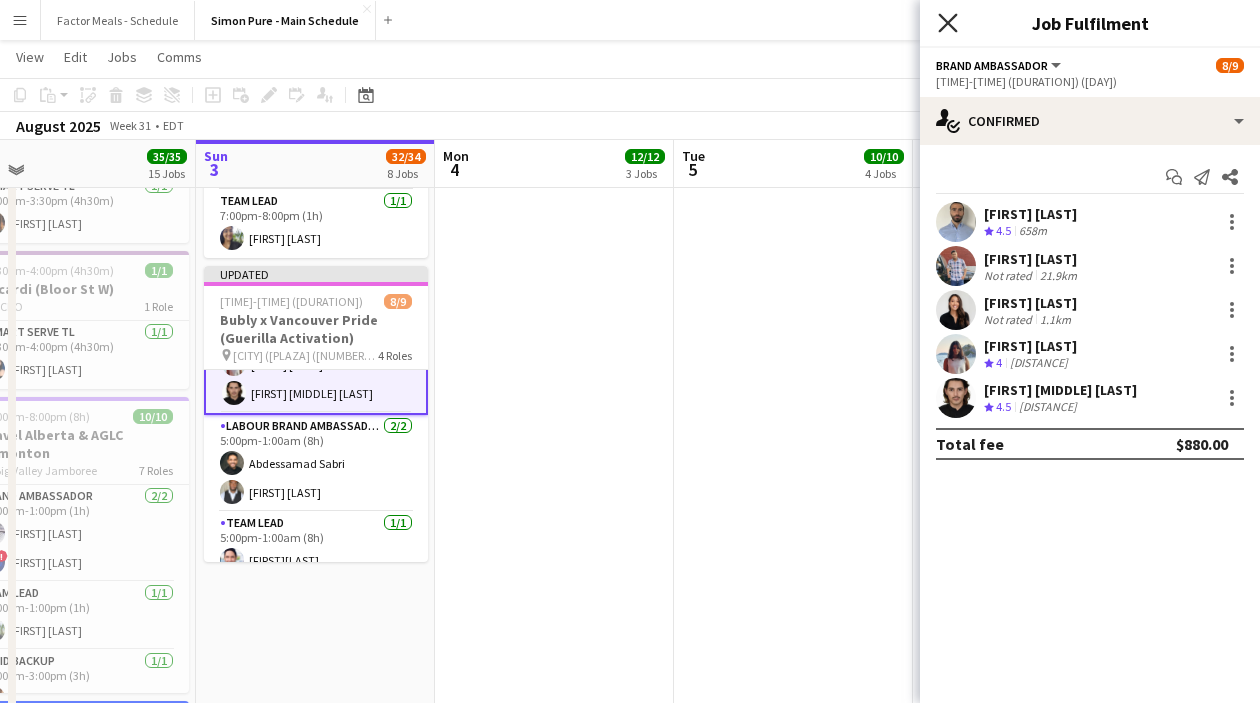 click on "Close pop-in" 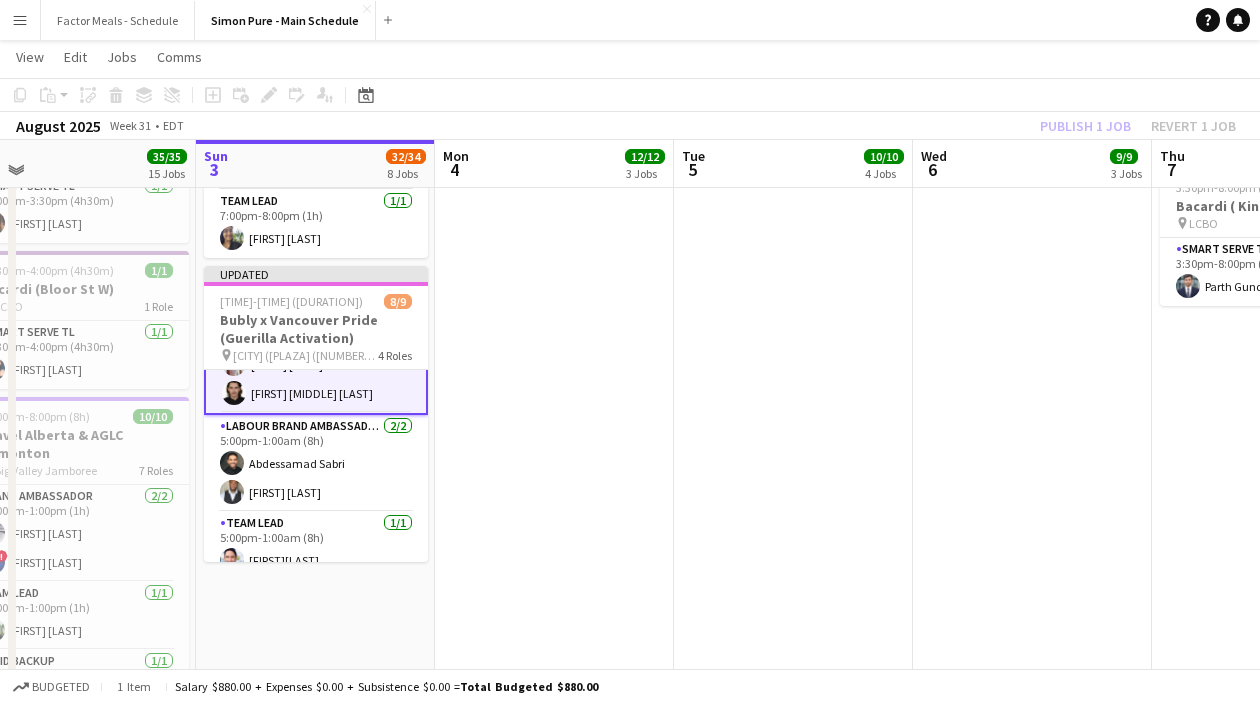 click on "[TIME]-[TIME] ([DURATION]) [DAY] HANDFUEL - Costco Roadshow [CITY]
pin
Costco [CITY] 1 Role Team Lead [DAY] [TIME]-[TIME] ([DURATION])
[FIRST] [LAST] [TIME]-[TIME] ([DURATION]) [DAY] FlashFood APP USA [CITY] [STATE] #503
pin
Kroger 1 Role Team Lead [DAY] [TIME]-[TIME] ([DURATION])
[FIRST] [LAST] [TIME]-[TIME] ([DURATION]) [DAY] Gatorade x NBO [CITY]
pin
IGA Stadium 3 Roles Paid Backup [DAY] [TIME]-[TIME] ([DURATION])
[FIRST] [LAST] [LAST] Brand Ambassador [RATING]/[RATING] [TIME]-[TIME] ([DURATION])
[FIRST] [LAST] [FIRST] [LAST] Team Lead [DAY] [TIME]-[TIME] ([DURATION])
[FIRST] [LAST] [TIME]-[TIME] ([DURATION]) [DAY] Gatorade x NBO [CITY]
pin
Sobey's Stadium 3 Roles Paid Backup [DAY] [TIME]-[TIME] ([DURATION])
[FIRST] [LAST] Brand Ambassador [RATING]/[RATING] [TIME]-[TIME] ([DURATION])
[FIRST] [LAST] [FIRST] [LAST] Team Lead [DAY] [TIME]-[TIME] ([DURATION])
[FIRST] [LAST]" at bounding box center [793, 116] 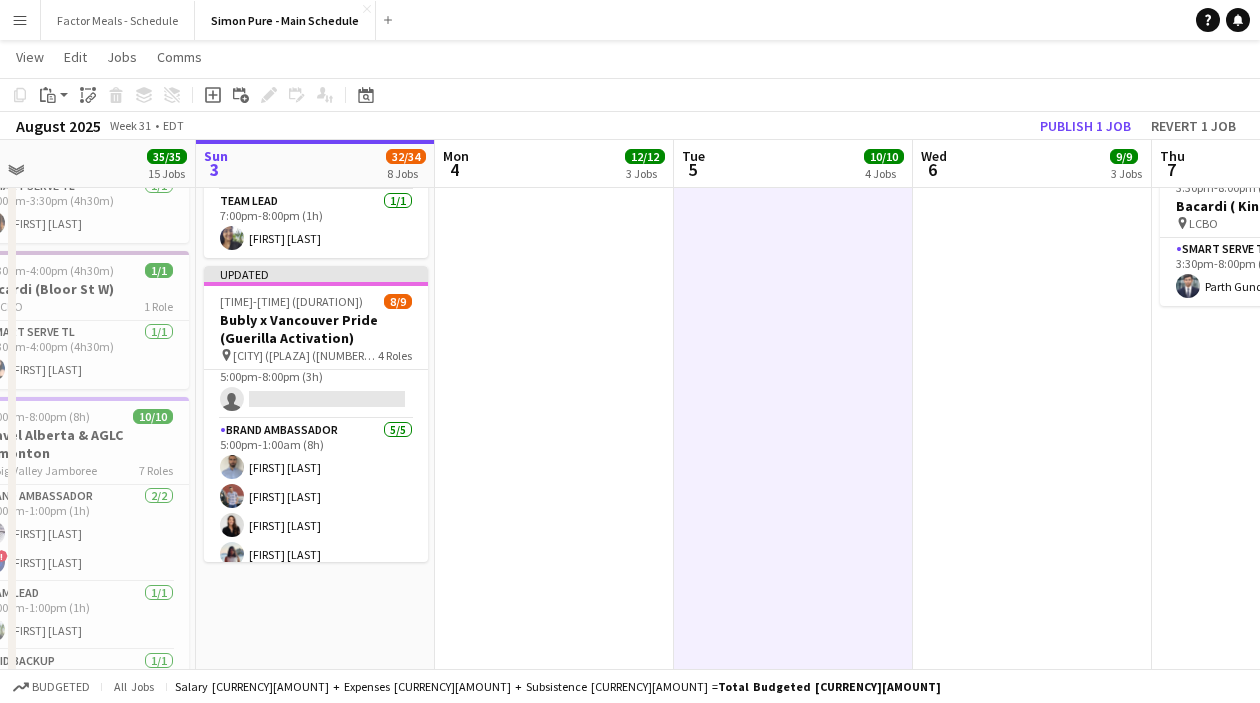 scroll, scrollTop: 0, scrollLeft: 0, axis: both 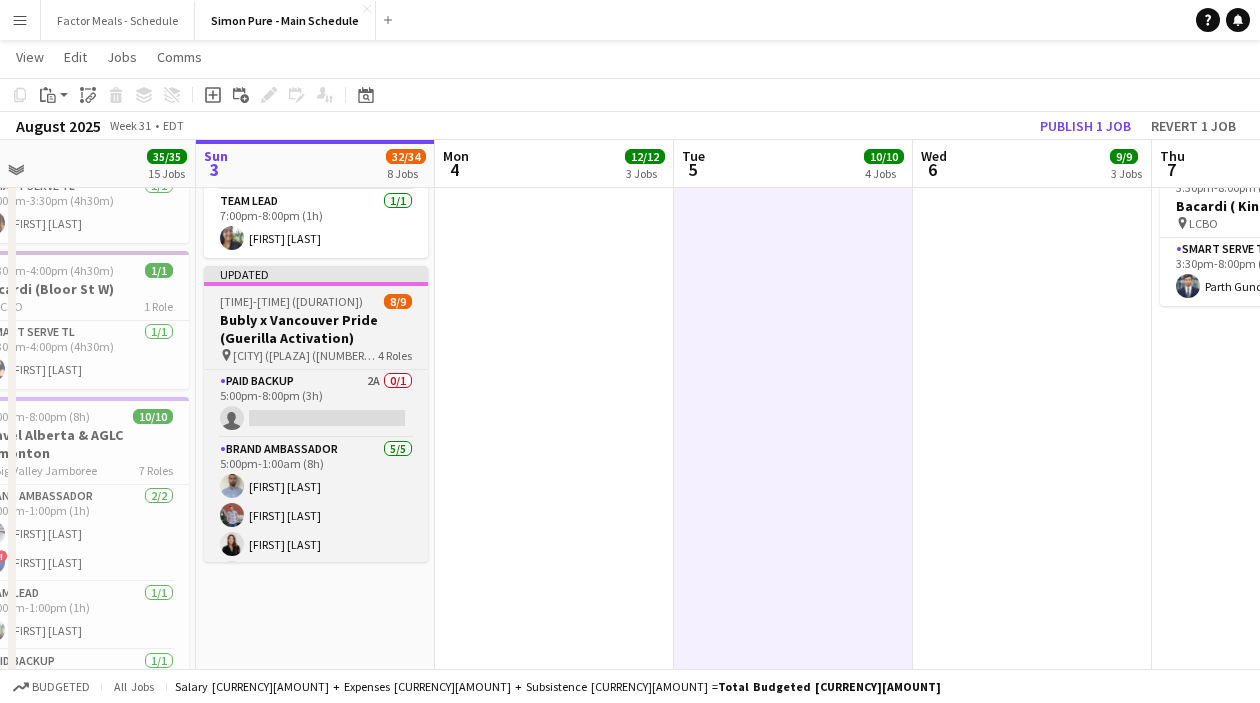 click on "Updated" at bounding box center (316, 274) 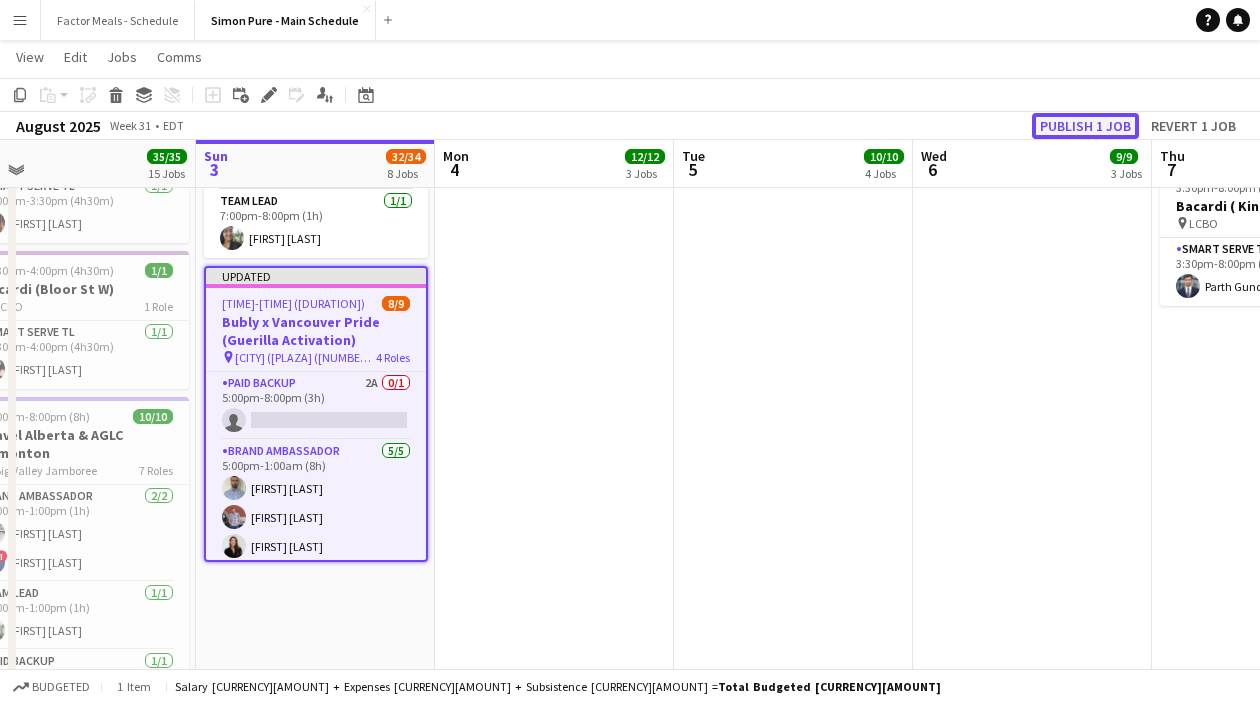 click on "Publish 1 job" 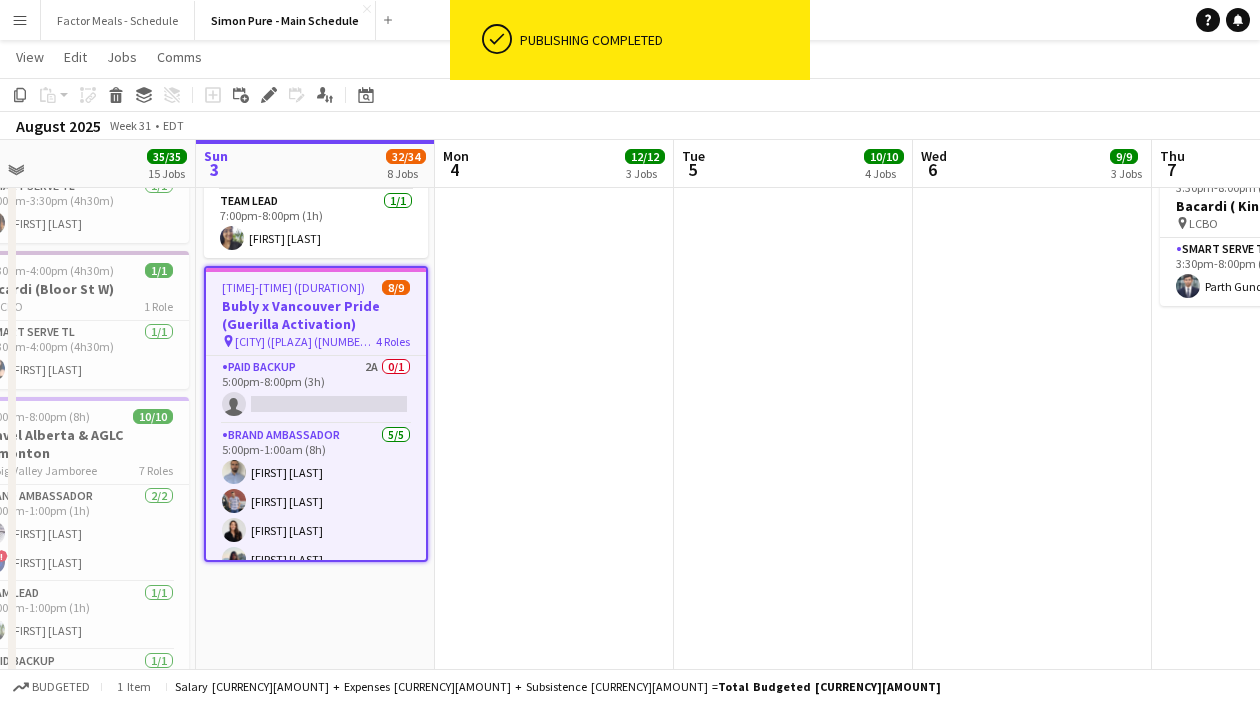 click on "[TIME]-[TIME] ([DURATION]) [NUMBER]/[NUMBER] [BRAND] x [BRAND] [CITY]
pin
Foot Locker [LOCATION] 3 Roles Paid Backup [DAY] [TIME]-[TIME] ([DURATION])
[FIRST] [LAST] Brand Ambassador [DAY] [TIME]-[TIME] ([DURATION])
[FIRST] [LAST] Team Lead [DAY] [TIME]-[TIME] ([DURATION])
[FIRST] [LAST] [TIME]-[TIME] ([DURATION]) [NUMBER]/[NUMBER] Gatorade x NBO [CITY]
pin
IGA Stadium 3 Roles Paid Backup [DAY] [TIME]-[TIME] ([DURATION])
[FIRST] [MIDDLE] [LAST] Brand Ambassador [NUMBER]/[NUMBER] [TIME]-[TIME] ([DURATION])
[FIRST] [MIDDLE] [LAST] [FIRST] [LAST] Team Lead [DAY] [TIME]-[TIME] ([DURATION])
[FIRST] [LAST] [TIME]-[TIME] ([DURATION]) [NUMBER]/[NUMBER] Gatorade x NBO [CITY]
pin
Sobey's Stadium 3 Roles Paid Backup [DAY] [TIME]-[TIME] ([DURATION])
[FIRST] [LAST] Brand Ambassador [NUMBER]/[NUMBER] [TIME]-[TIME] ([DURATION])
[FIRST] [LAST] [FIRST] [LAST] [FIRST] [LAST] [FIRST] [LAST] Team Lead [DAY] [TIME]-[TIME] ([DURATION])
[FIRST] [LAST]" at bounding box center (554, 116) 